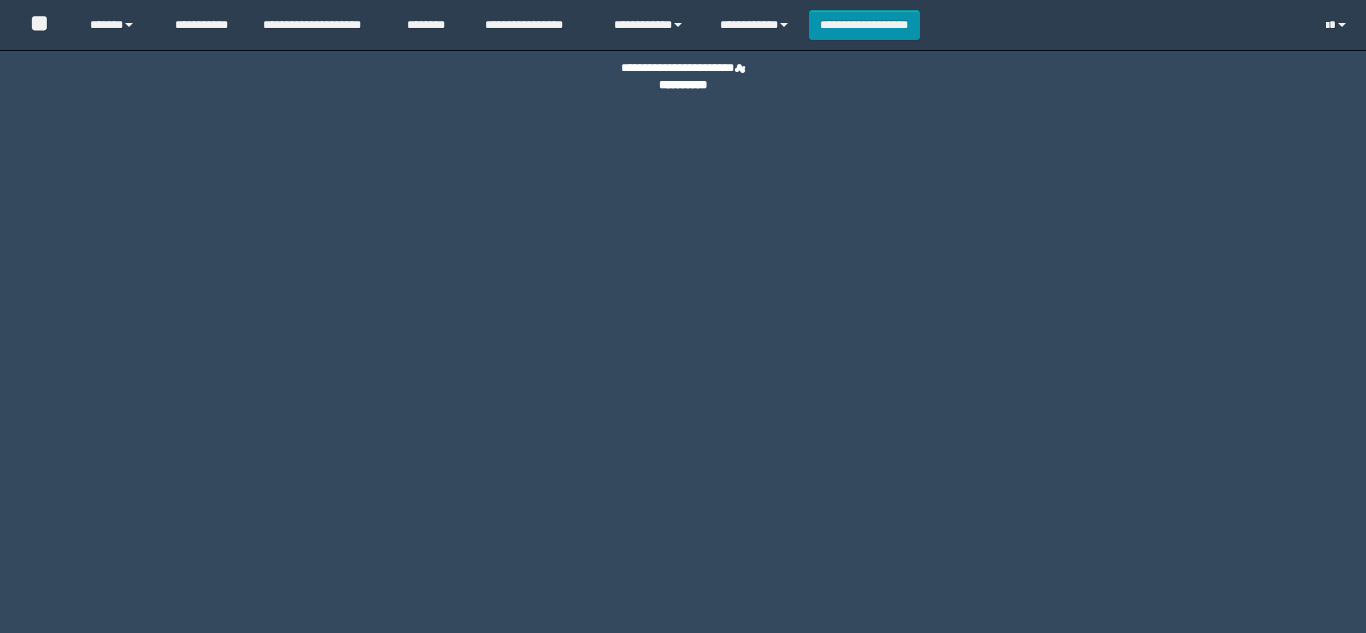 scroll, scrollTop: 0, scrollLeft: 0, axis: both 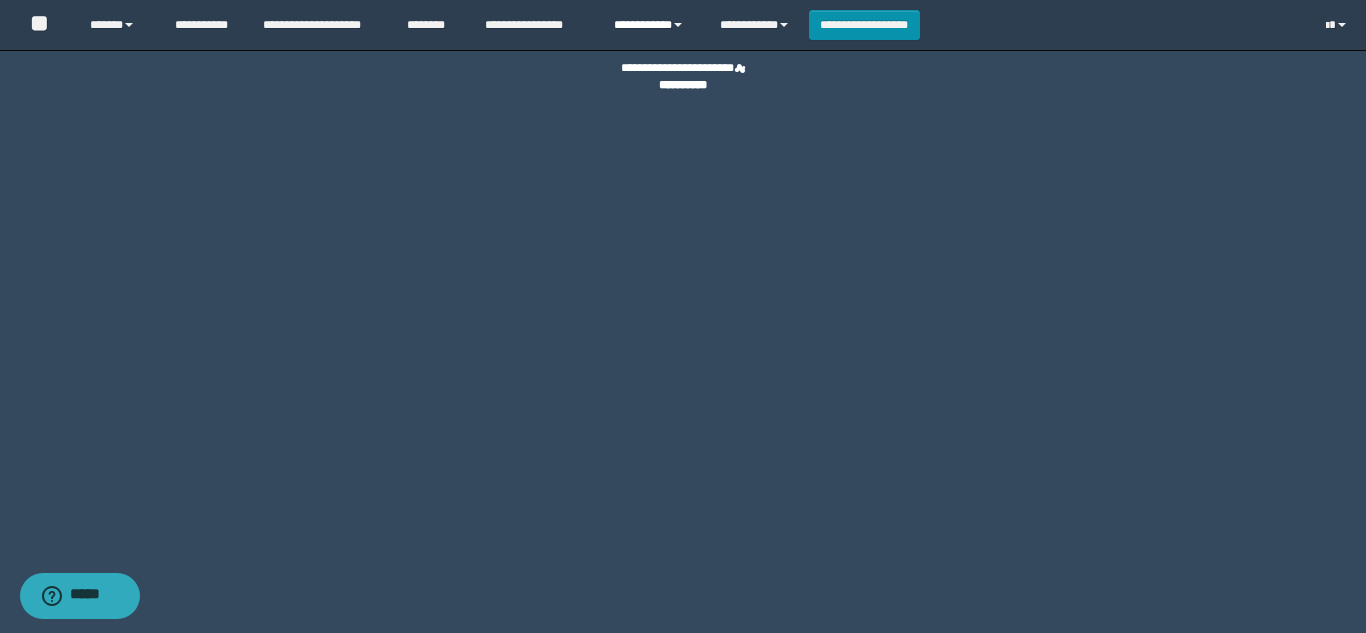 click on "**********" at bounding box center (652, 25) 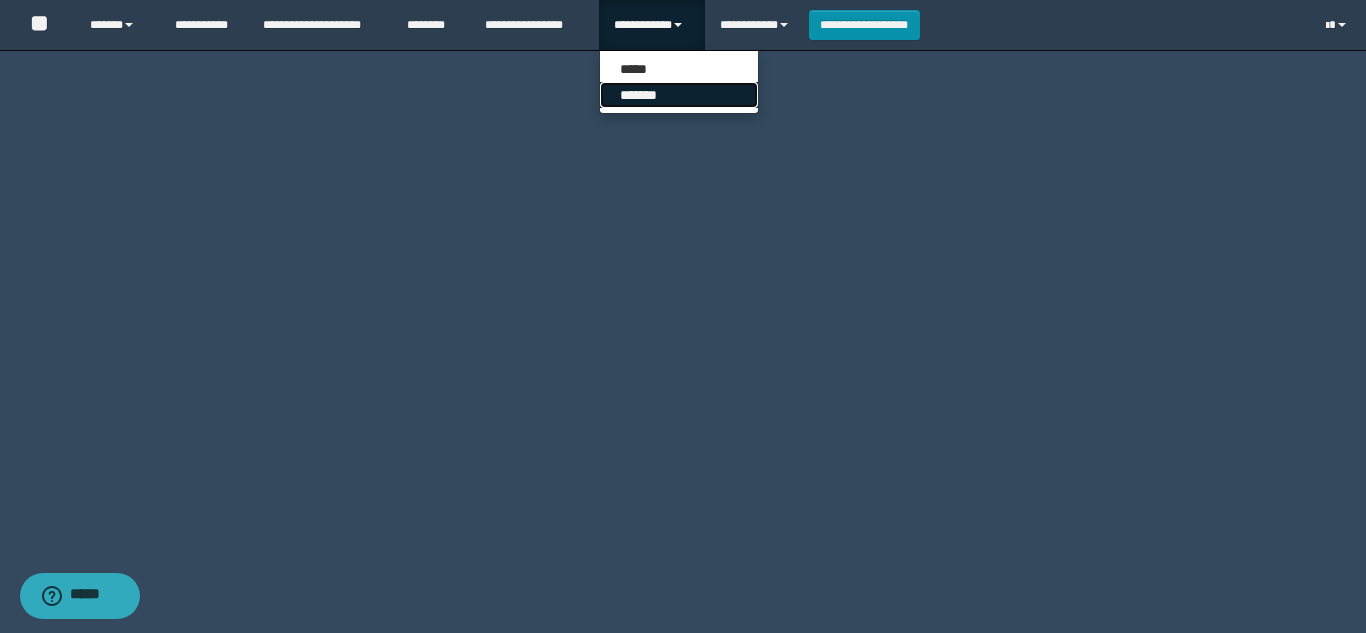 click on "*******" at bounding box center [679, 95] 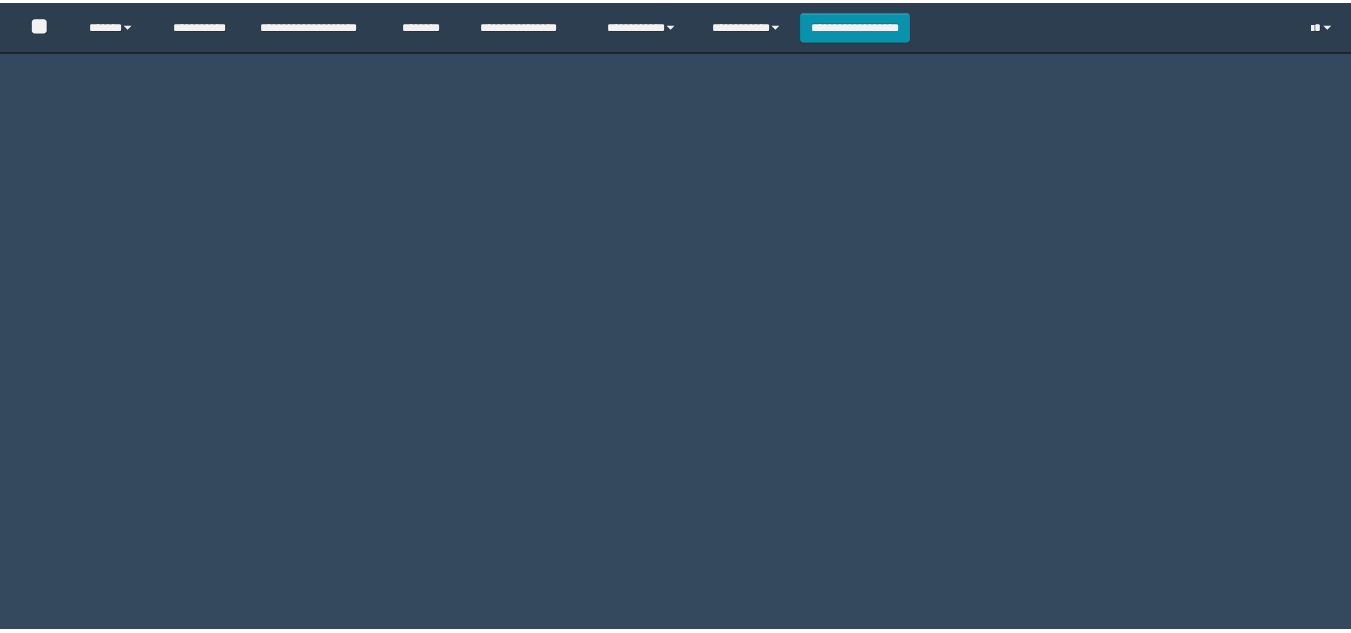 scroll, scrollTop: 0, scrollLeft: 0, axis: both 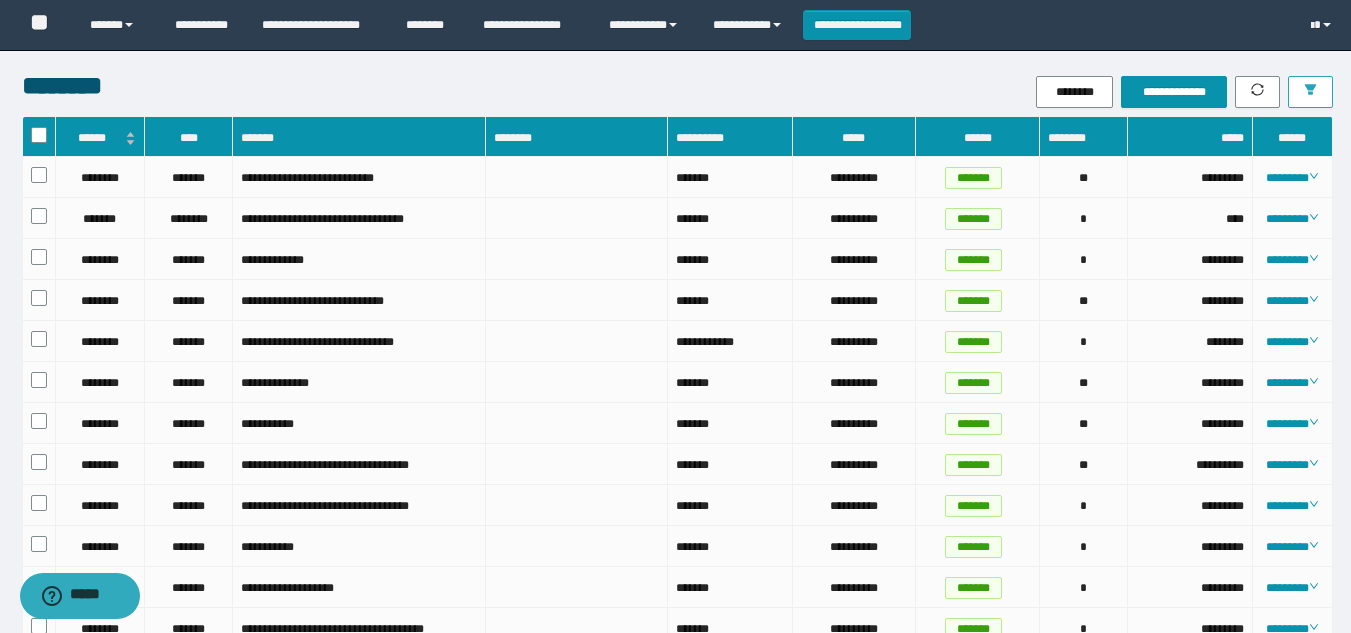 click at bounding box center (1310, 92) 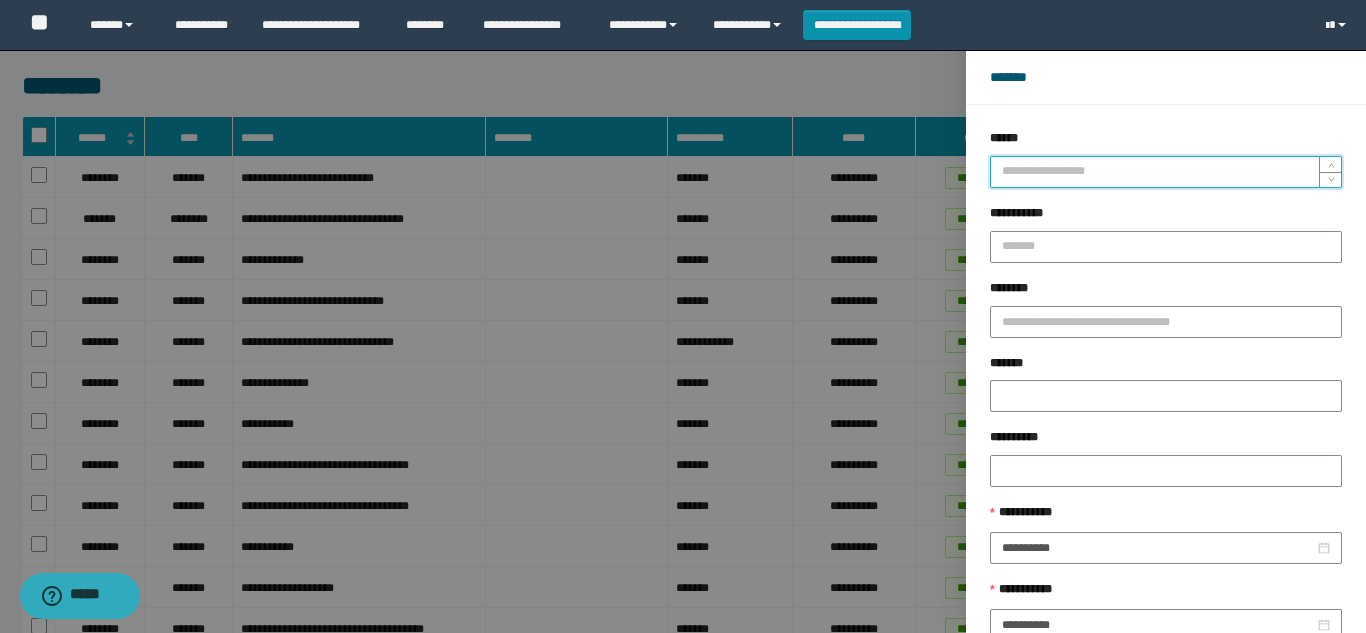 click on "******" at bounding box center (1166, 172) 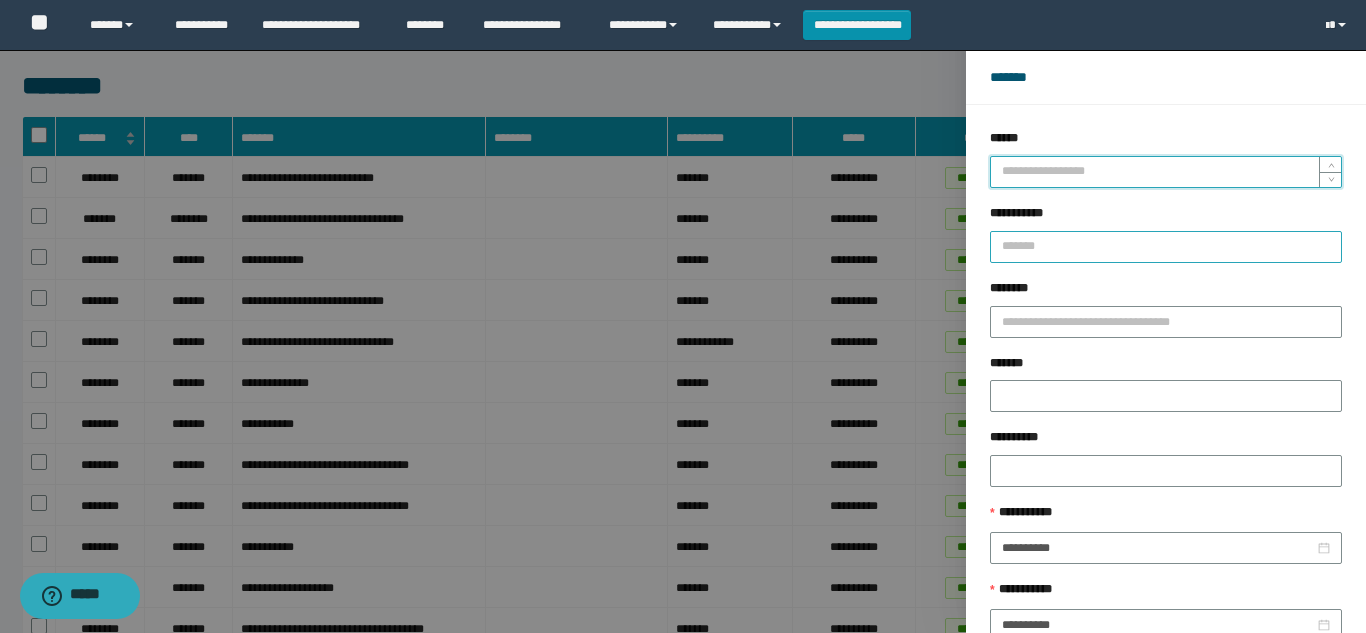 type on "*" 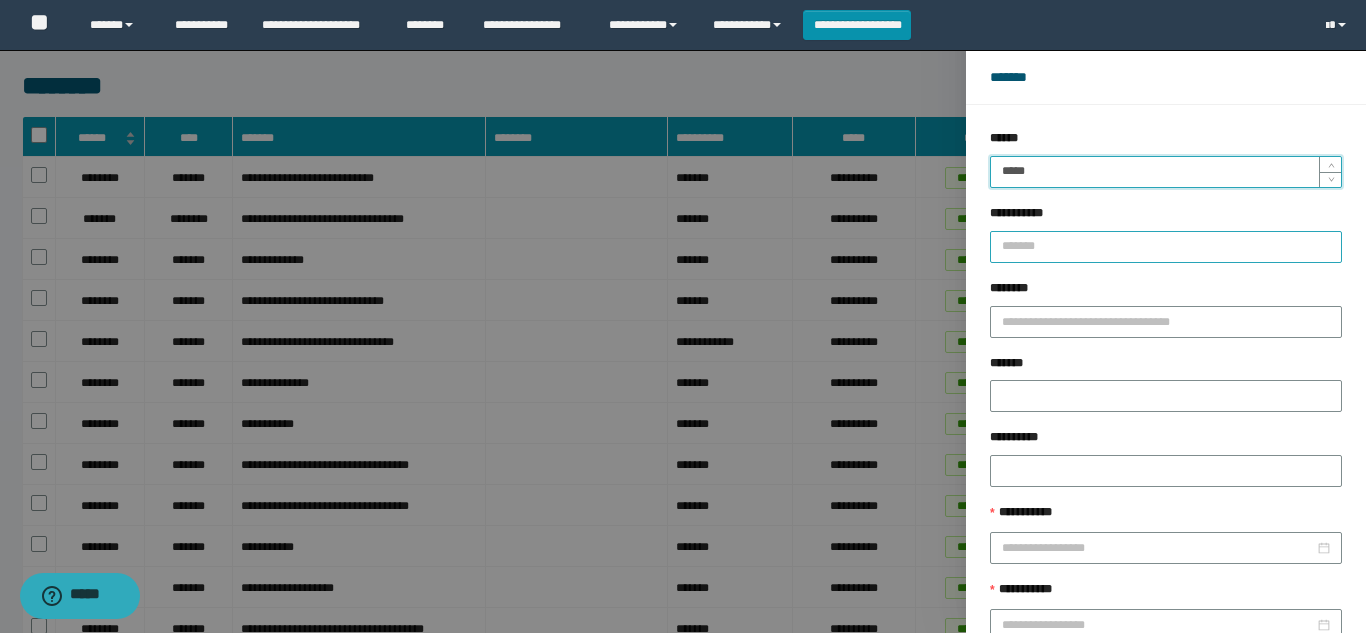 click on "******" at bounding box center (1229, 689) 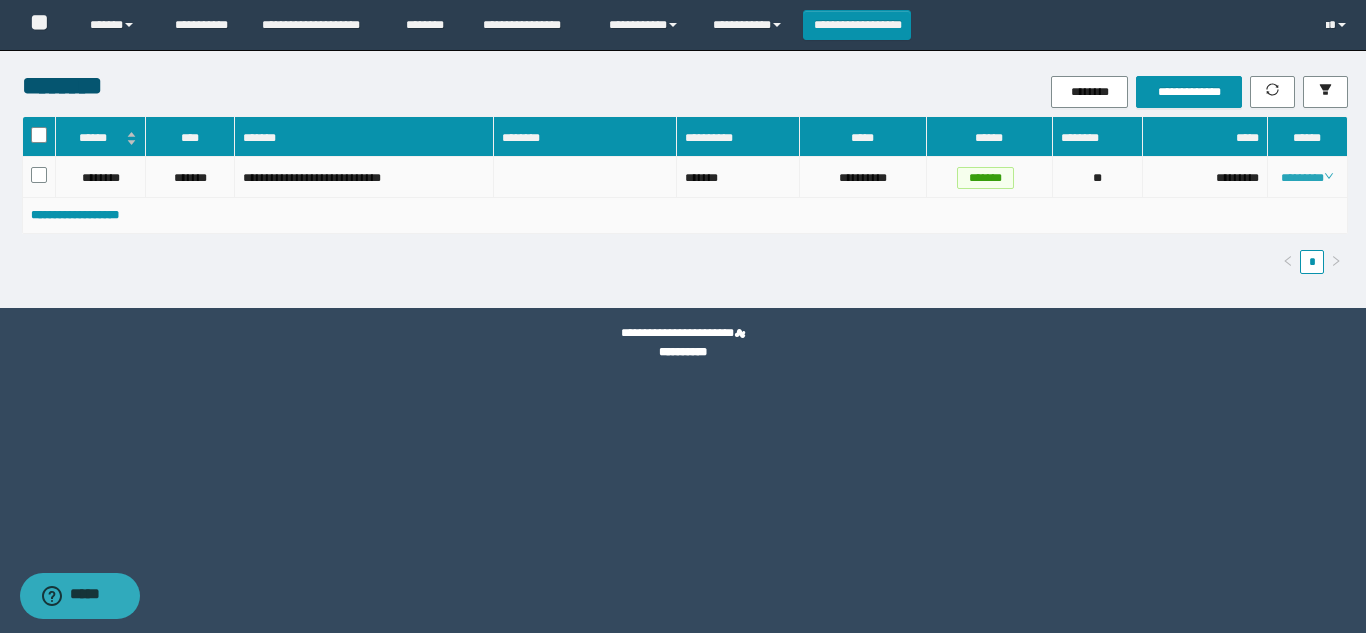 click on "********" at bounding box center (1307, 178) 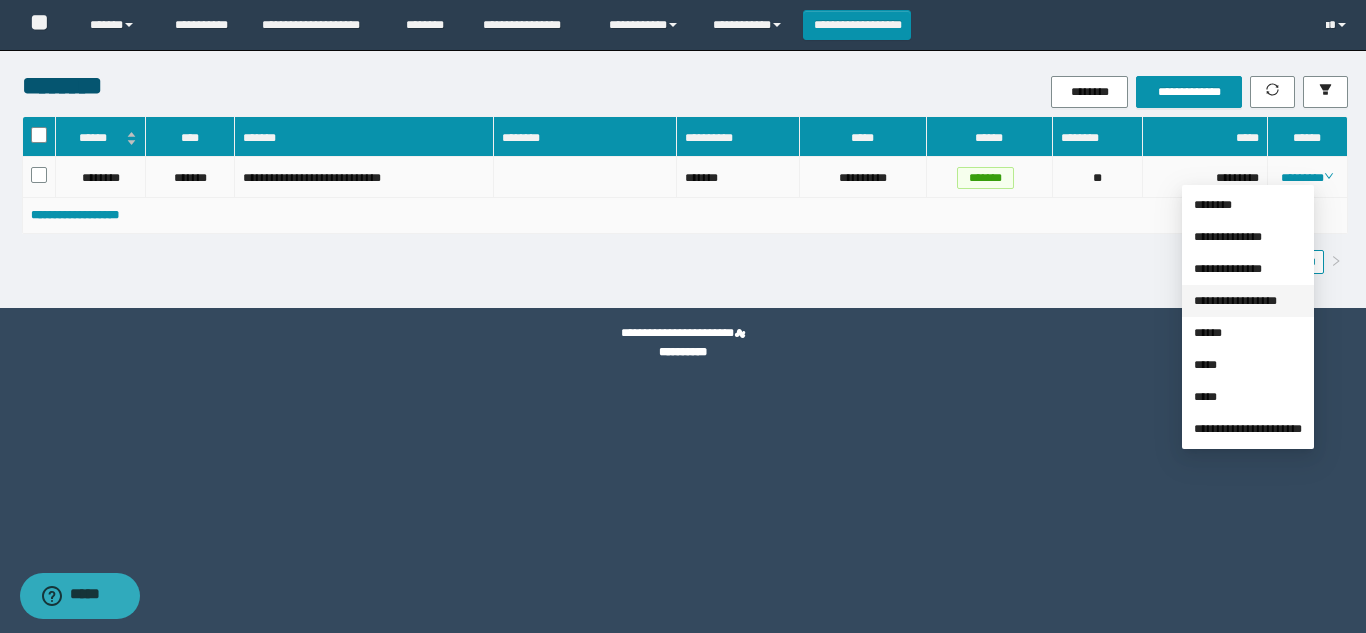 click on "**********" at bounding box center (1235, 301) 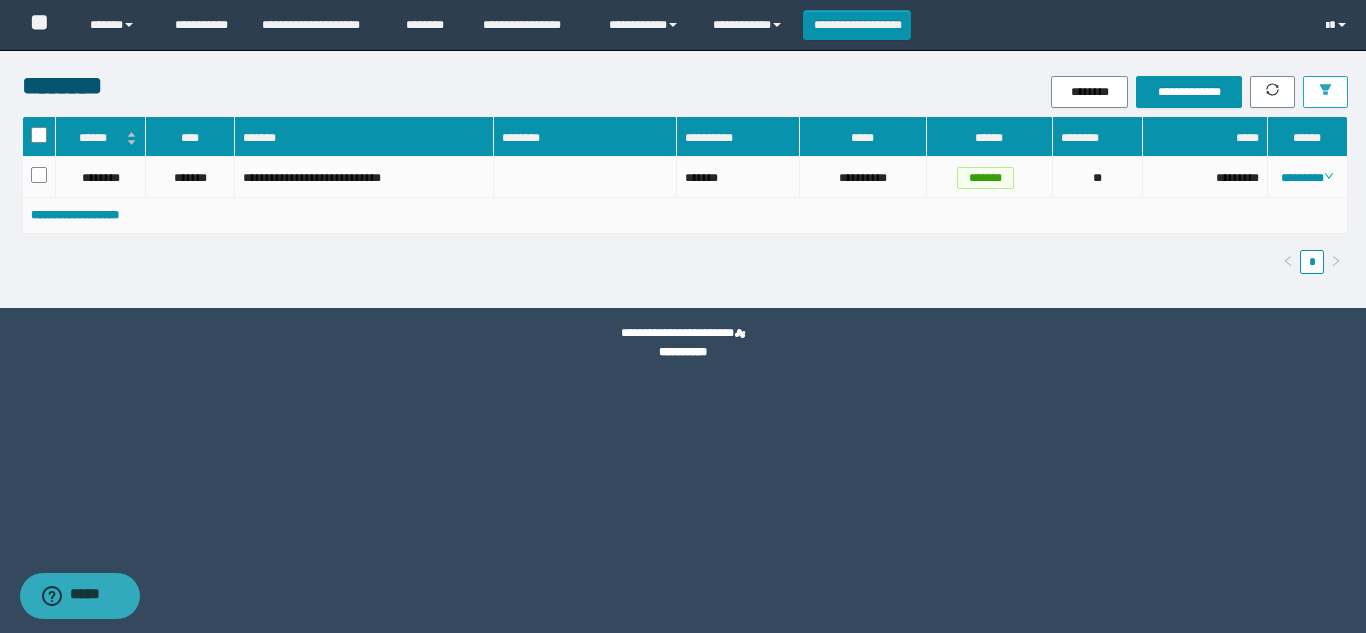 click at bounding box center [1325, 91] 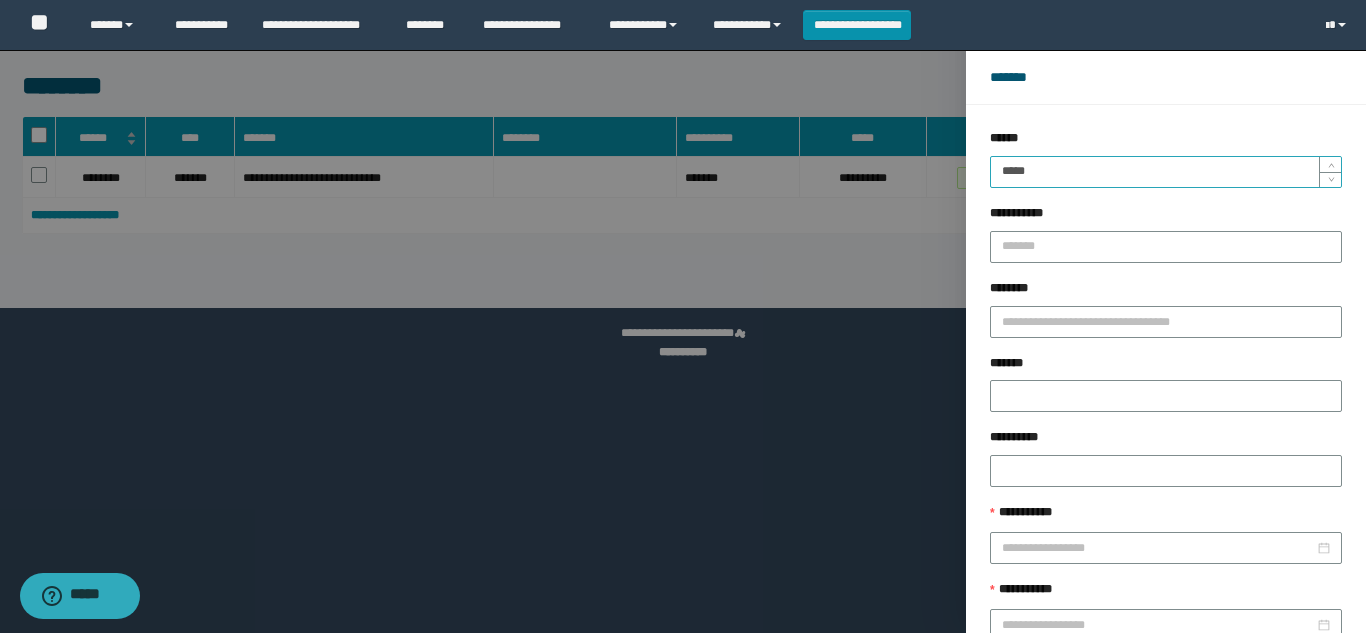 click on "*****" at bounding box center (1166, 172) 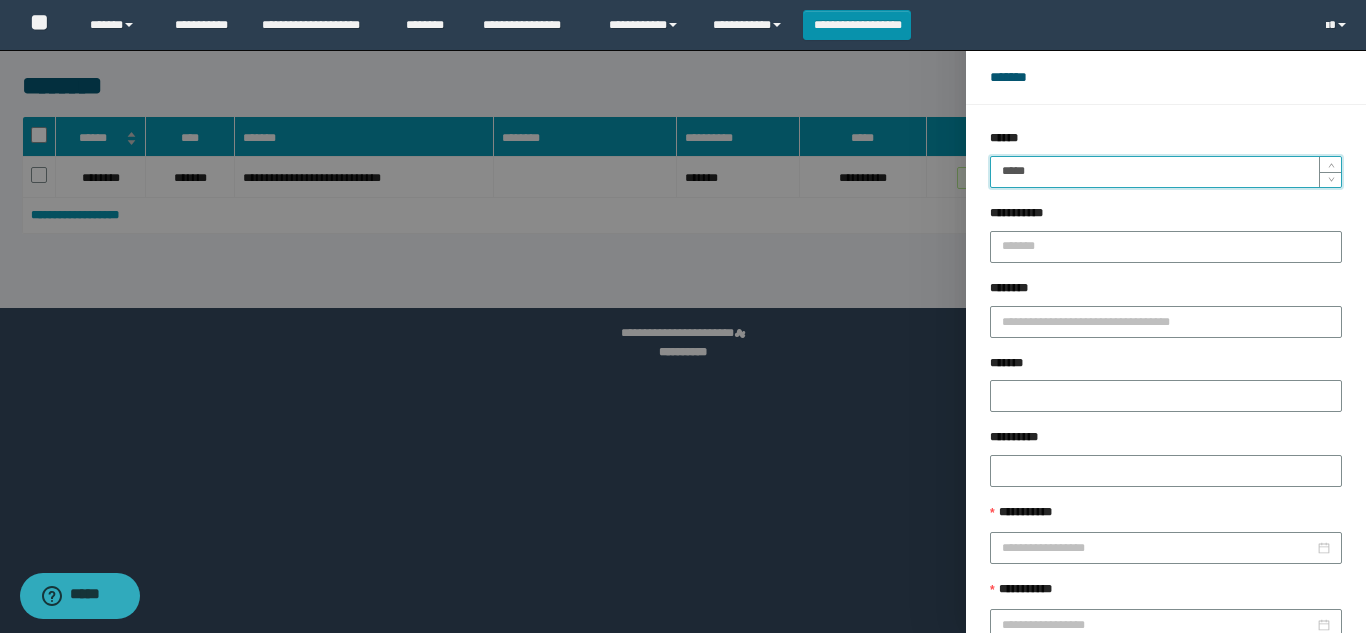 click on "******" at bounding box center (1229, 689) 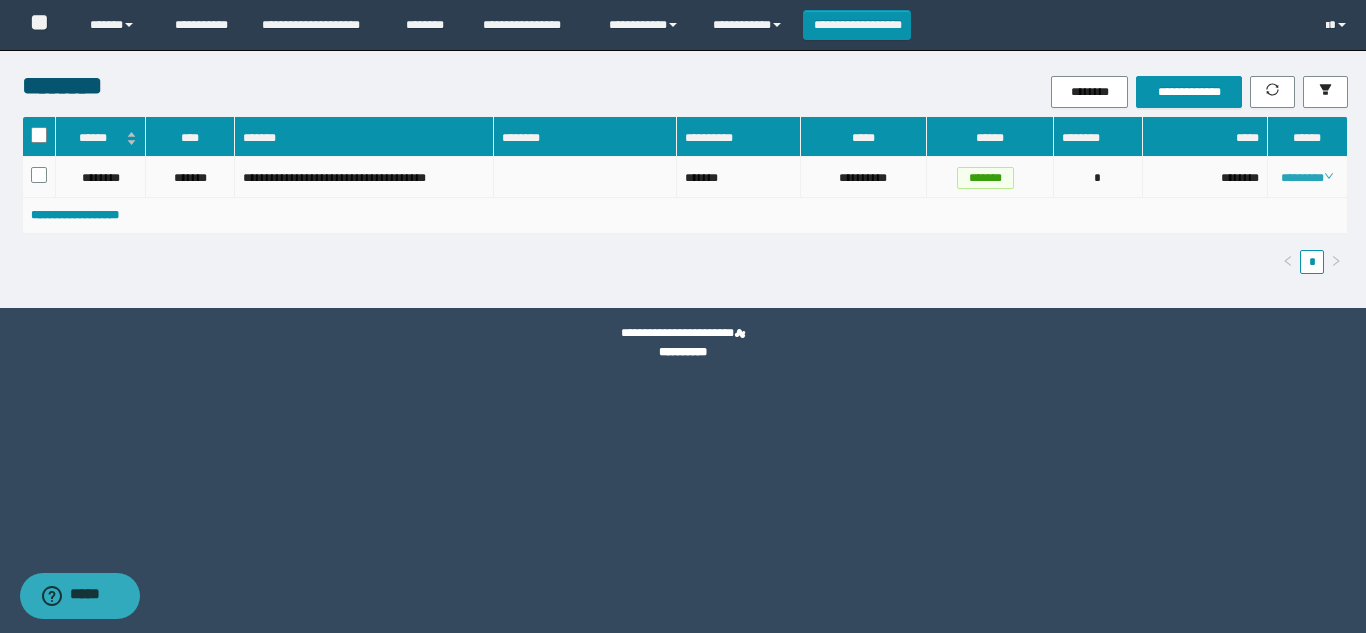 click on "********" at bounding box center [1307, 178] 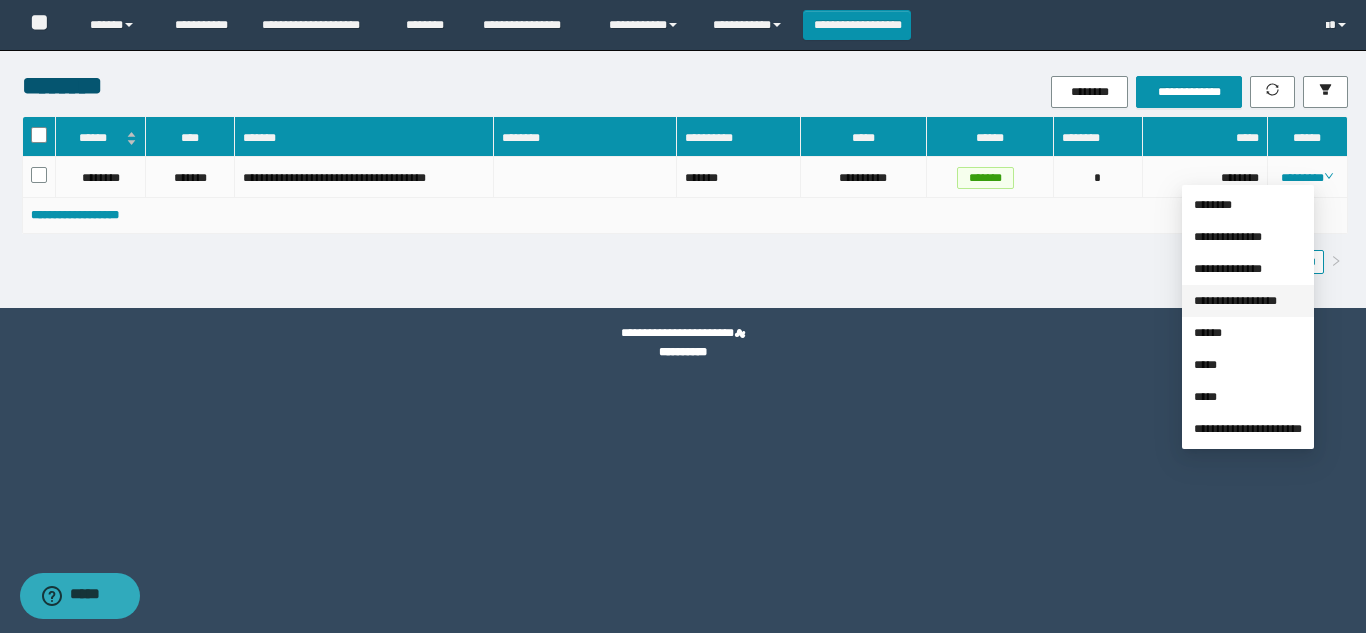 click on "**********" at bounding box center [1235, 301] 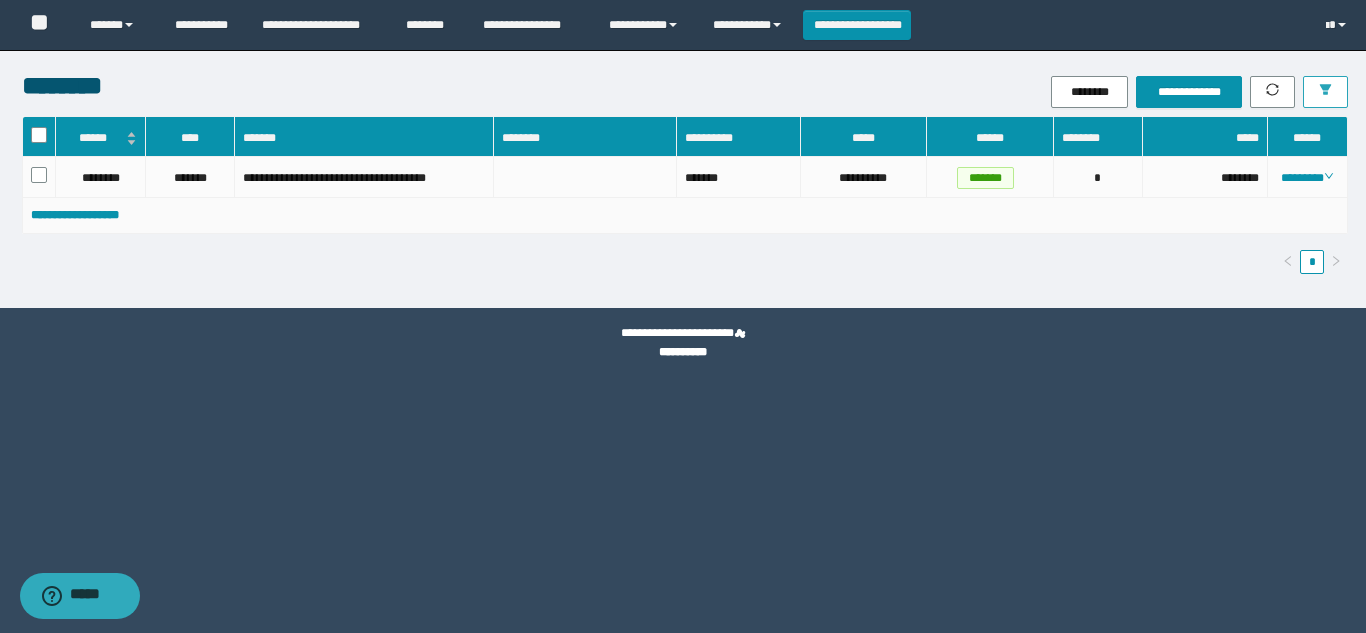 click 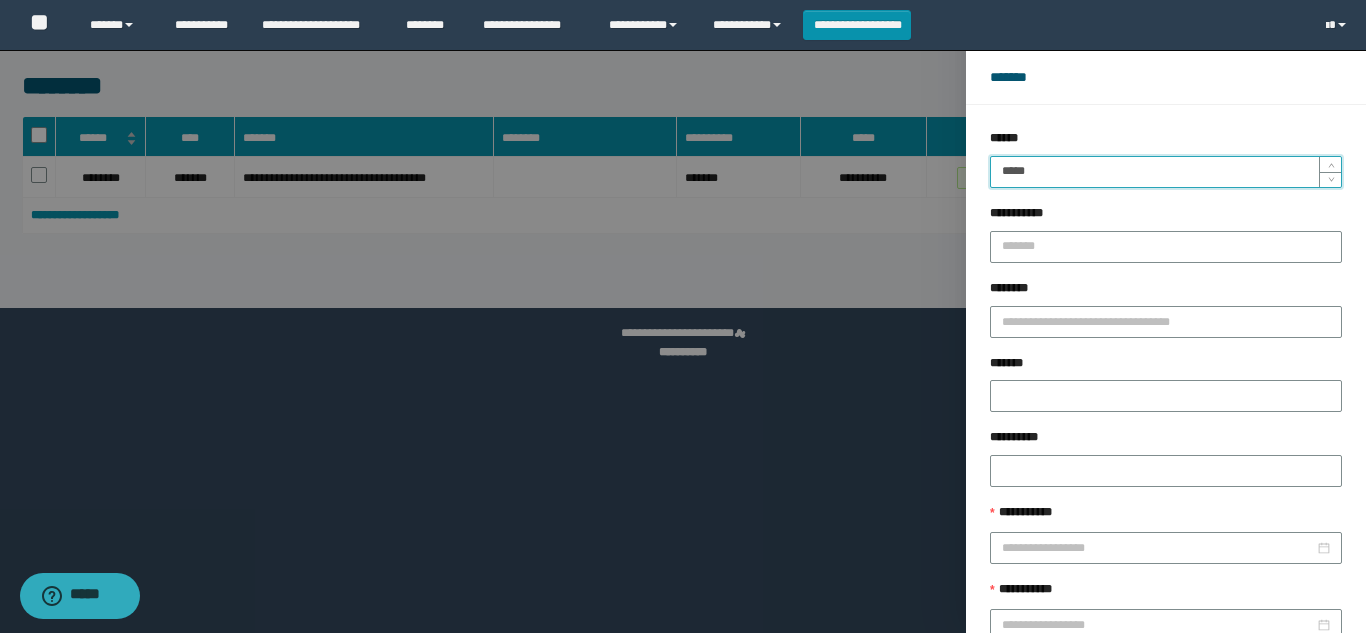 click on "*****" at bounding box center [1166, 172] 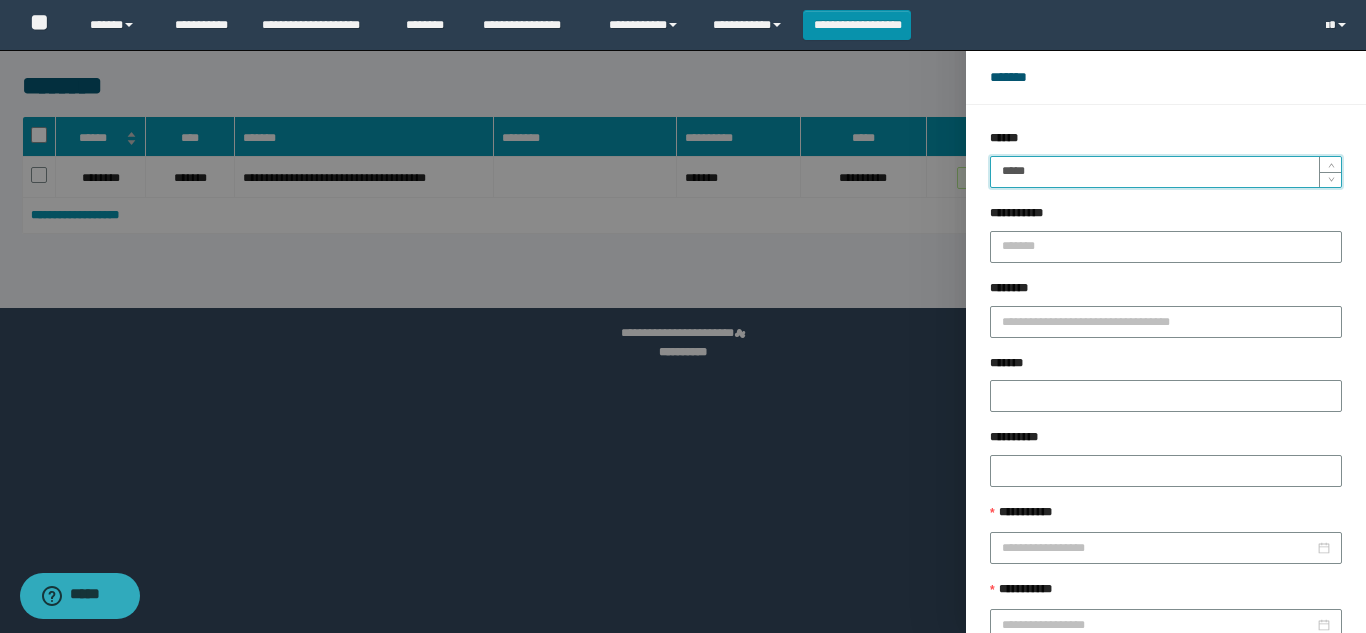 click on "******" at bounding box center [1229, 689] 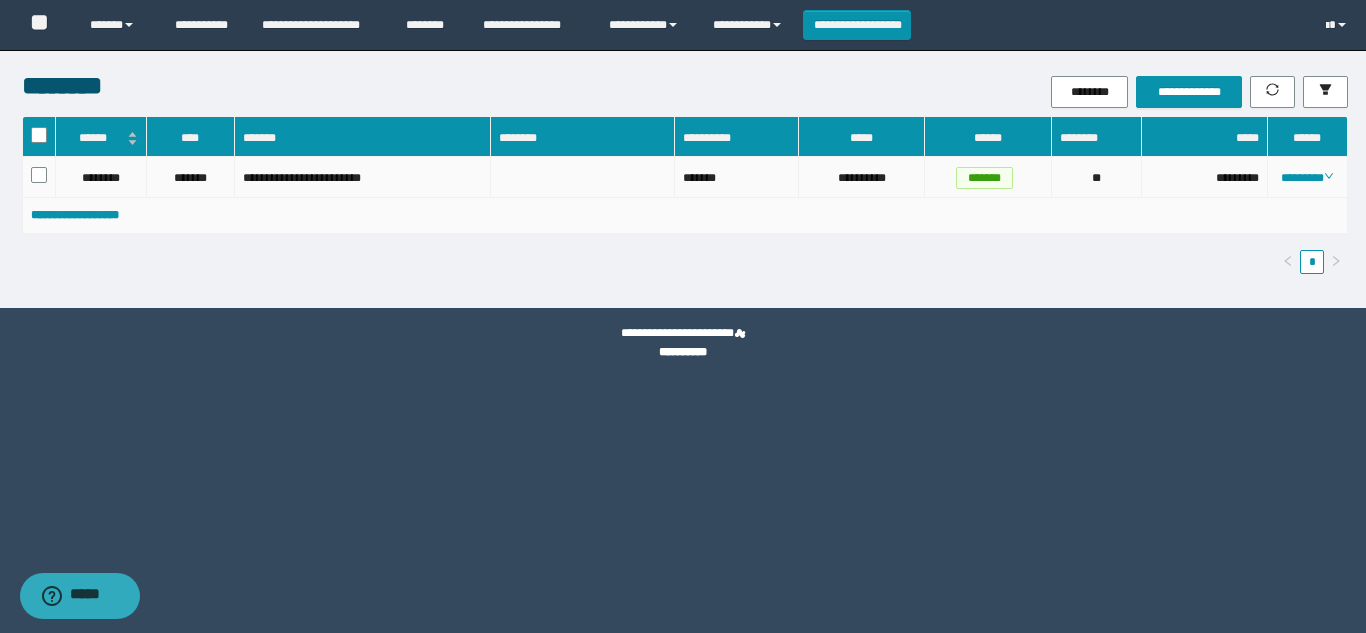 click on "********" at bounding box center [1308, 177] 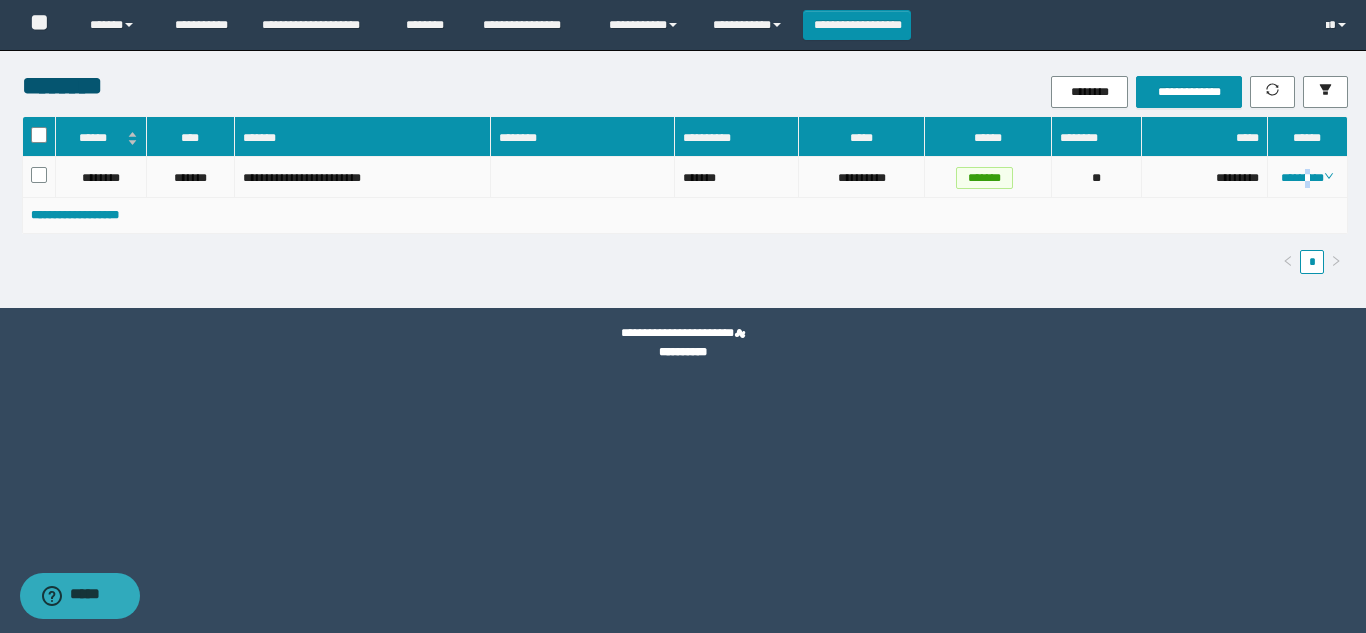 click on "********" at bounding box center (1308, 177) 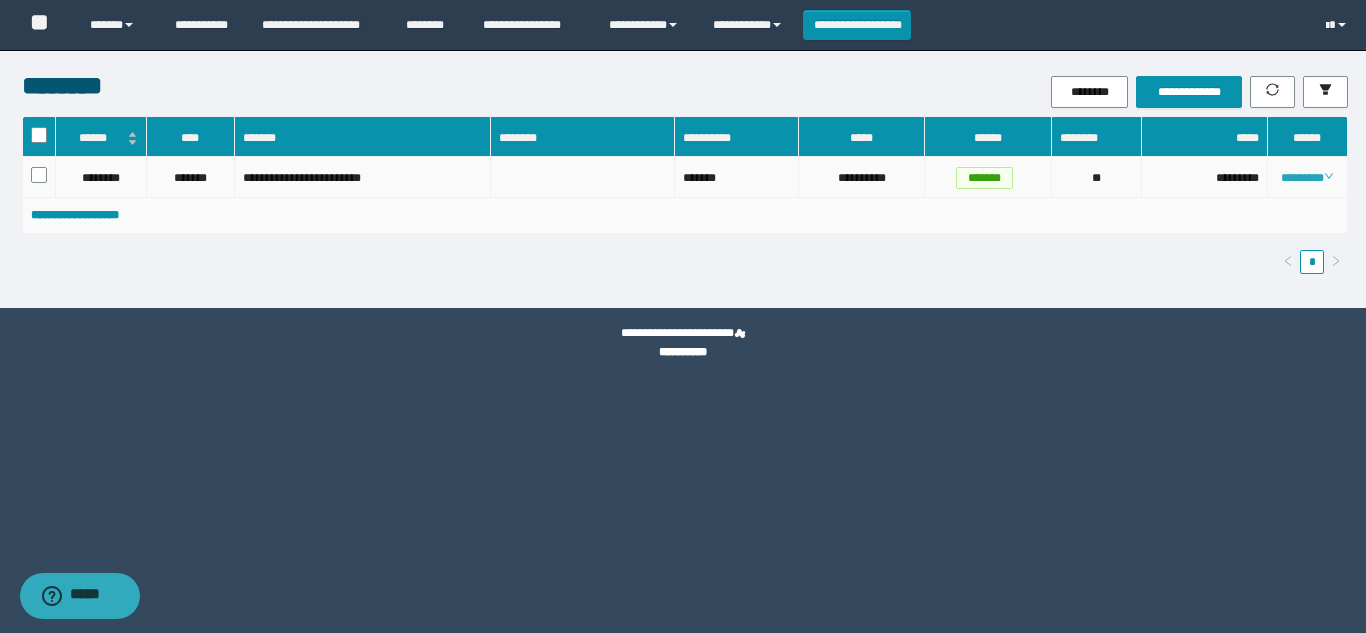 click on "********" at bounding box center [1307, 178] 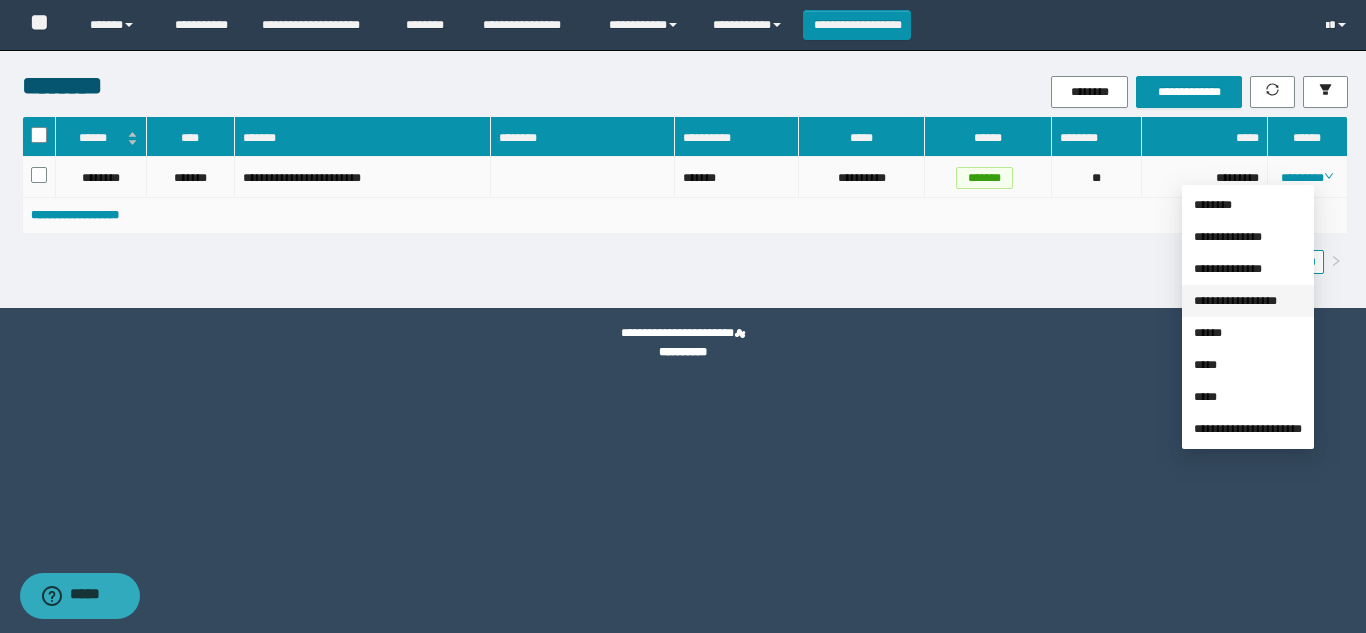 click on "**********" at bounding box center (1235, 301) 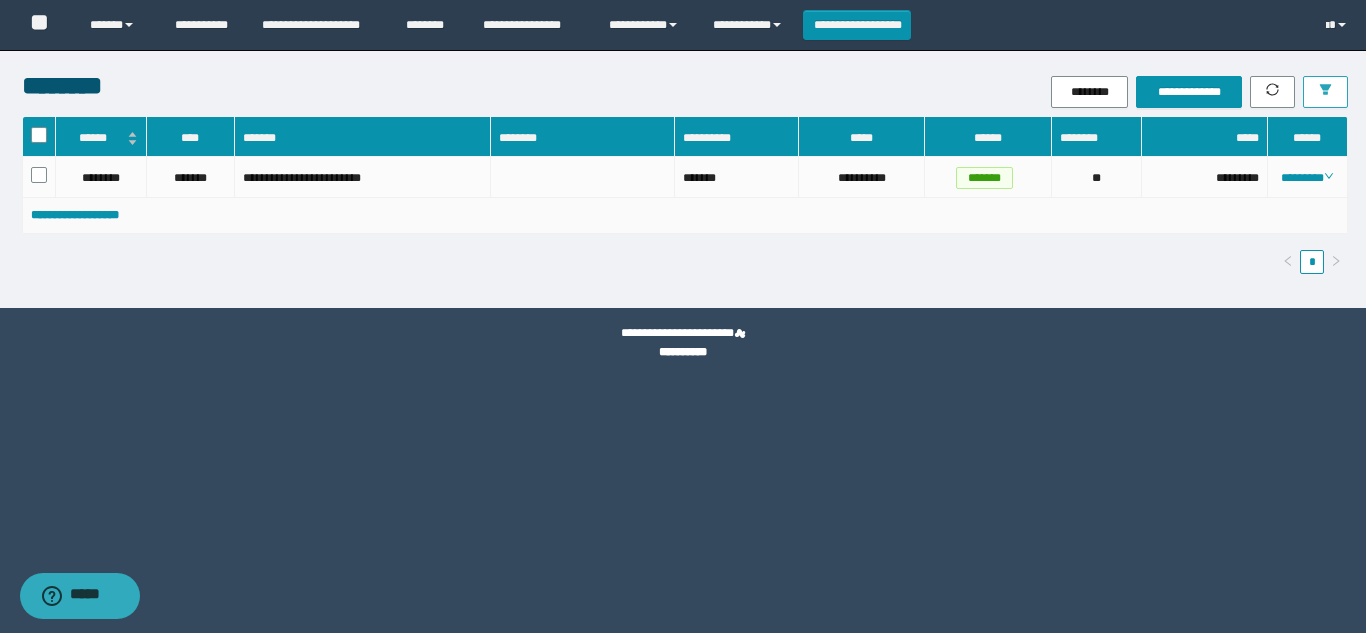 click 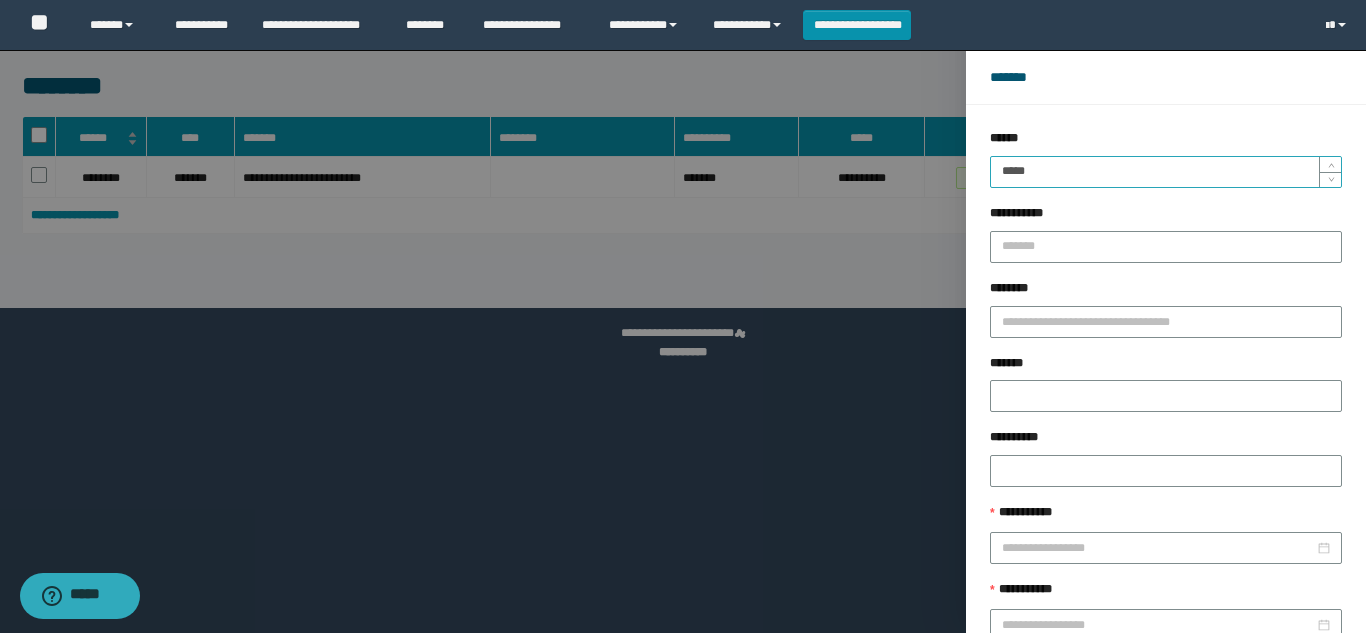 click on "*****" at bounding box center [1166, 172] 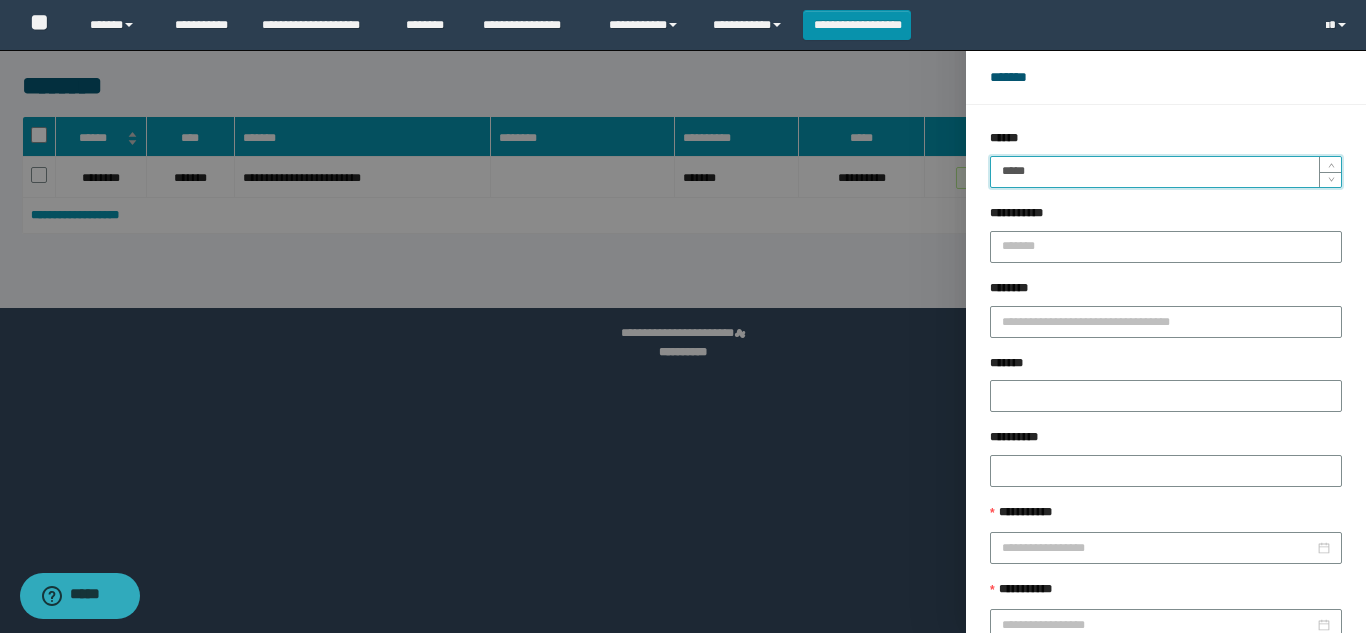 click on "******" at bounding box center [1229, 689] 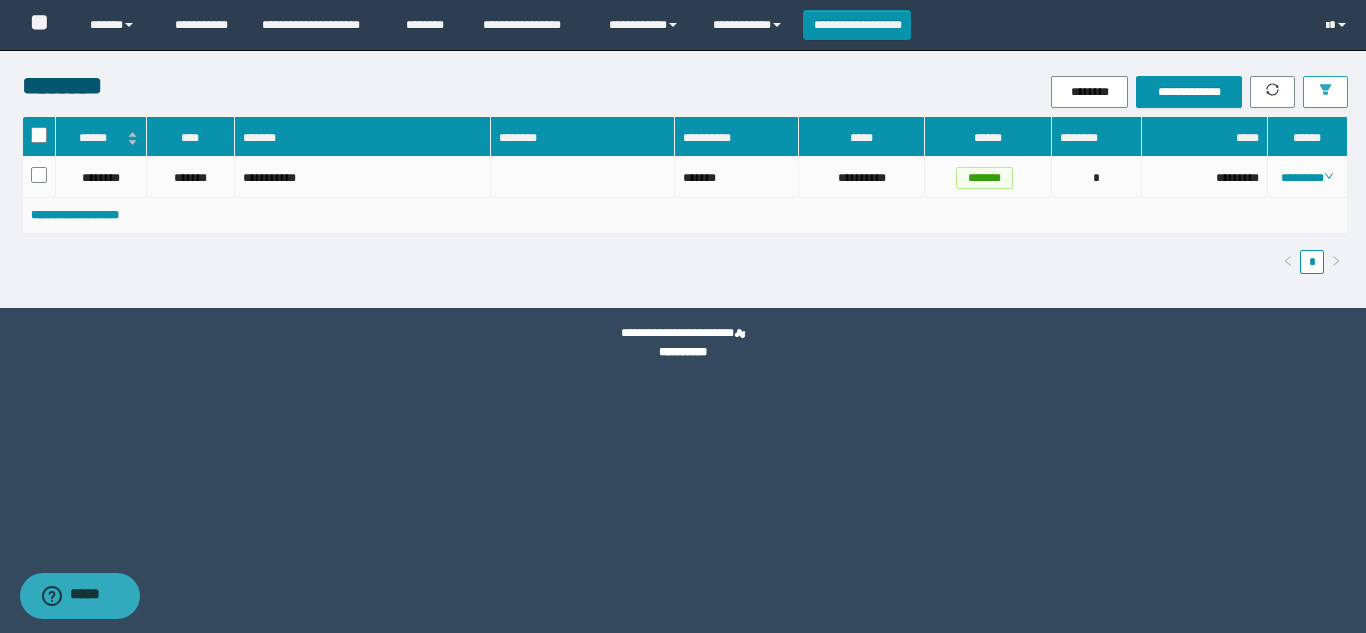 click at bounding box center (1325, 91) 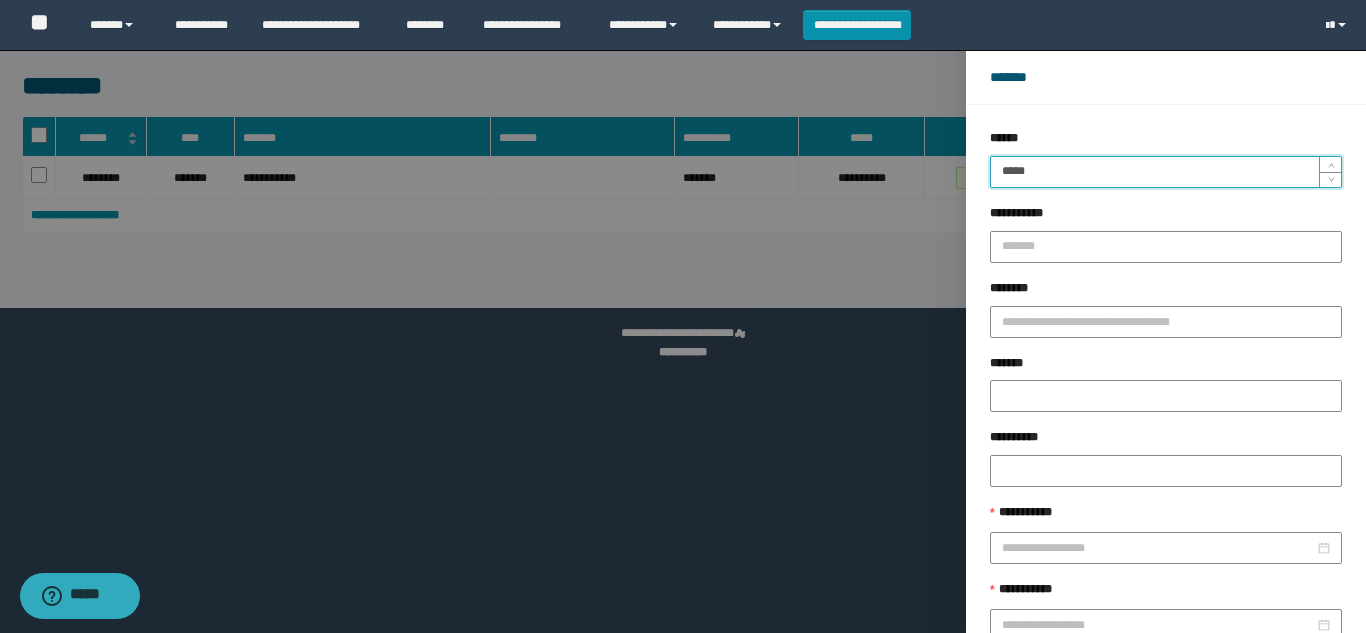 click on "*****" at bounding box center (1166, 172) 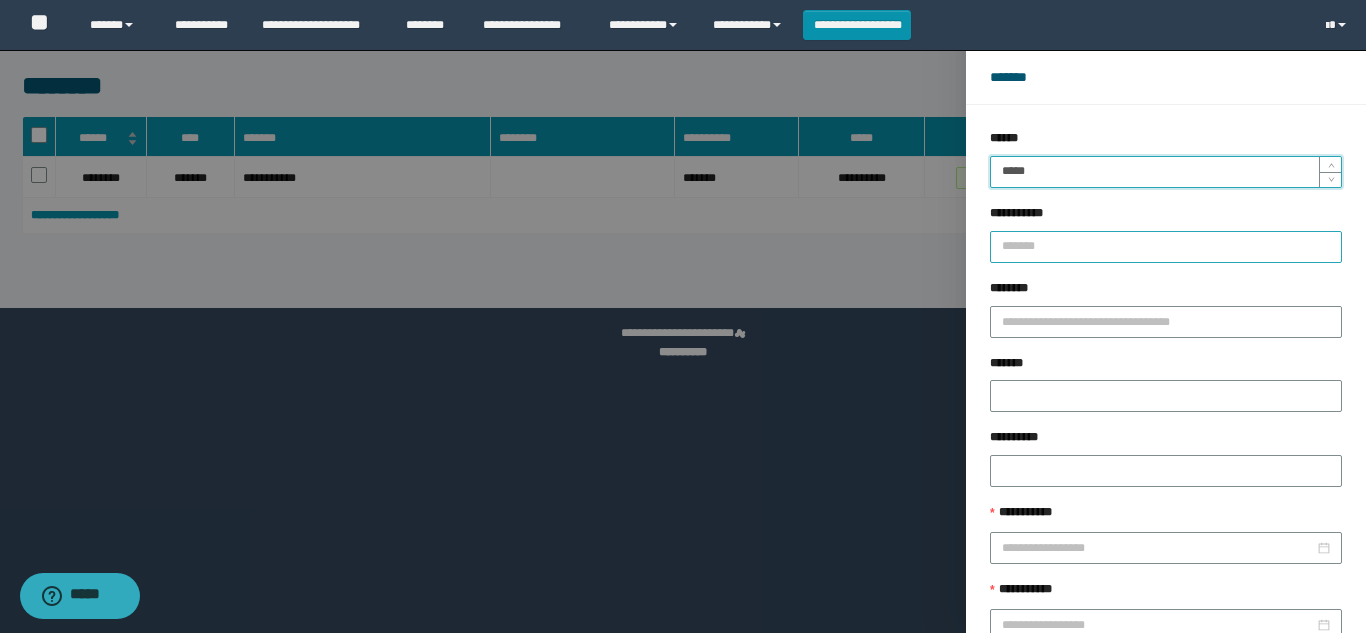 click on "******" at bounding box center (1229, 689) 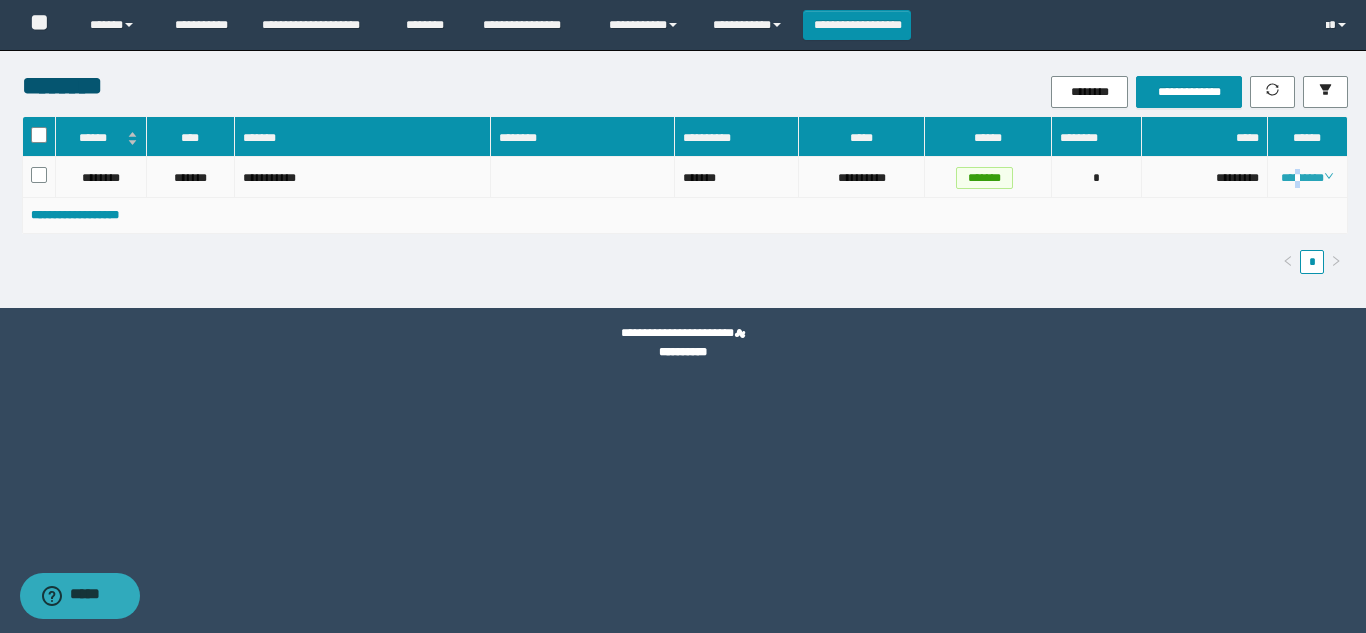 click on "********" at bounding box center [1308, 177] 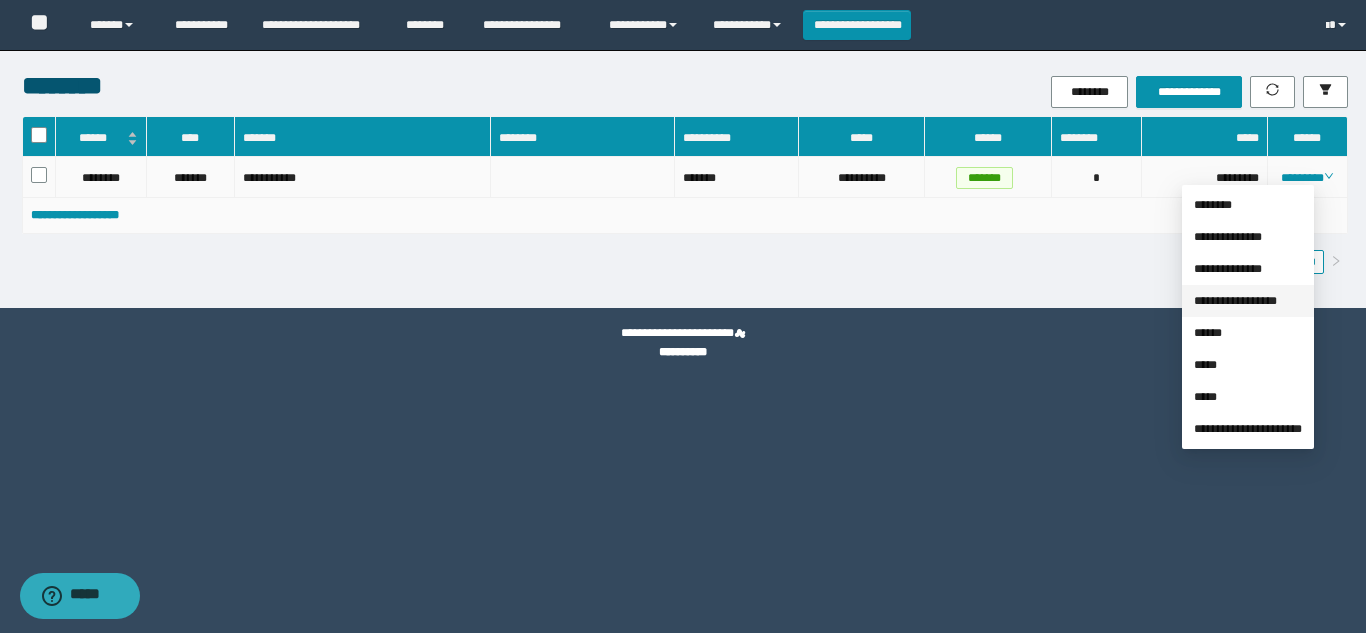 click on "**********" at bounding box center [1235, 301] 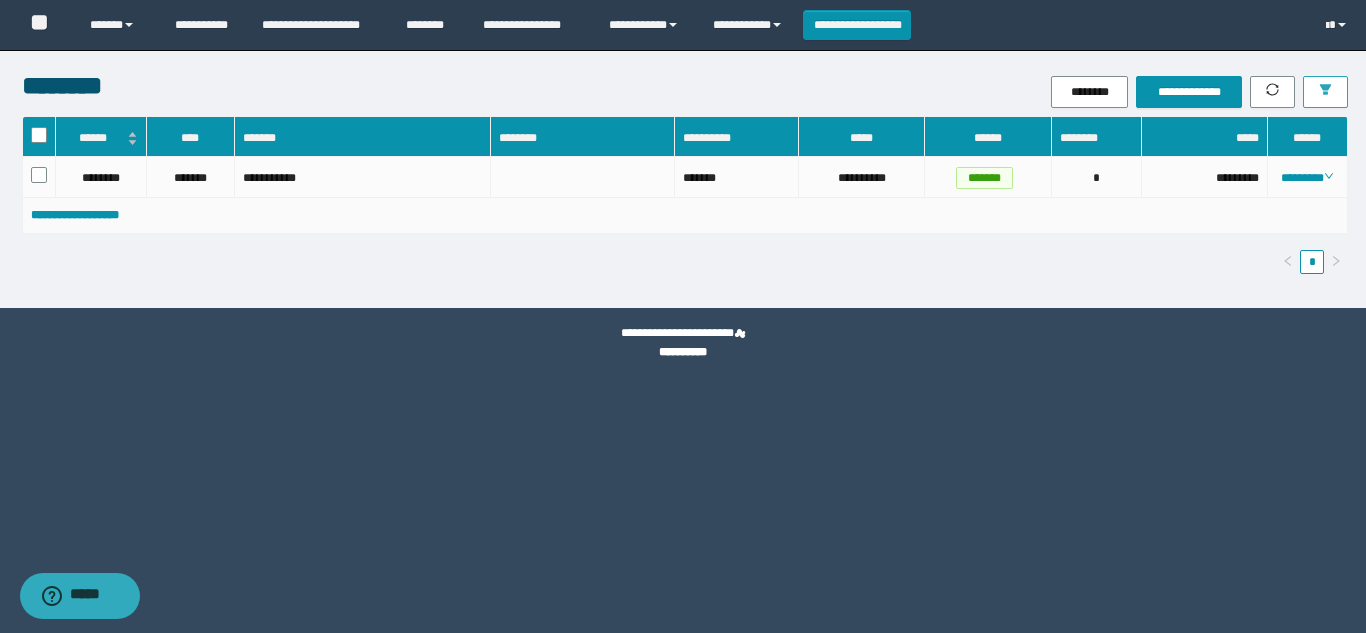 click at bounding box center [1325, 92] 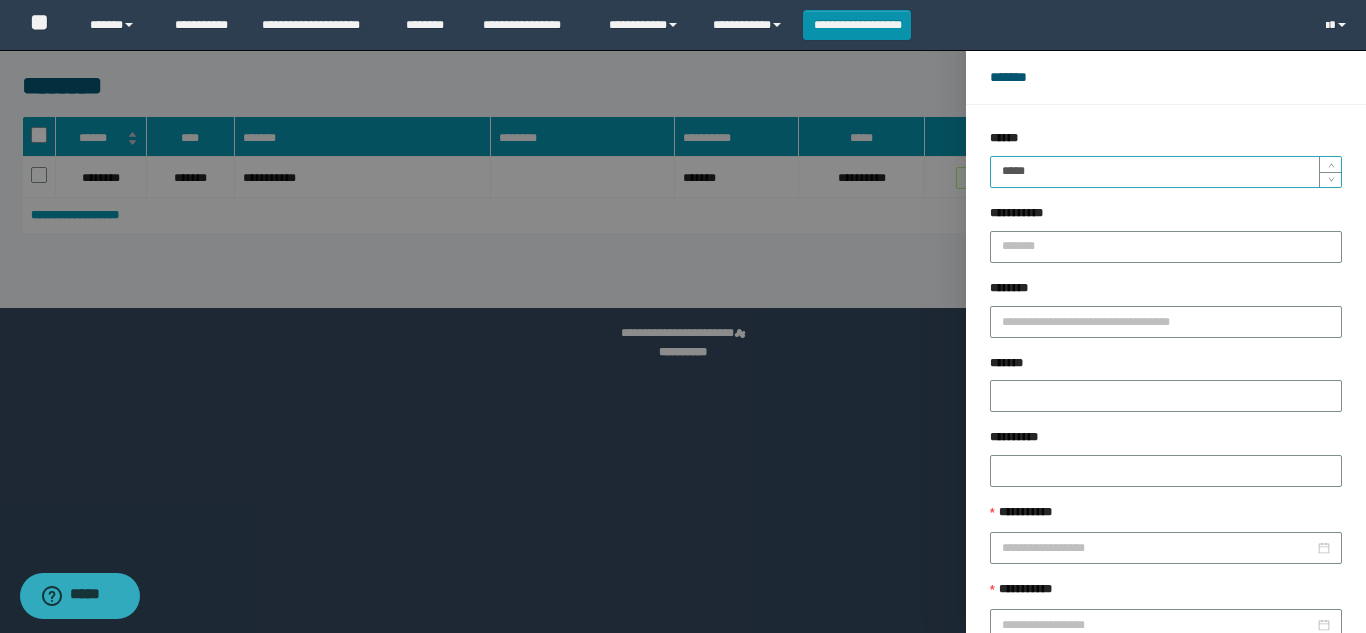 click on "*****" at bounding box center [1166, 172] 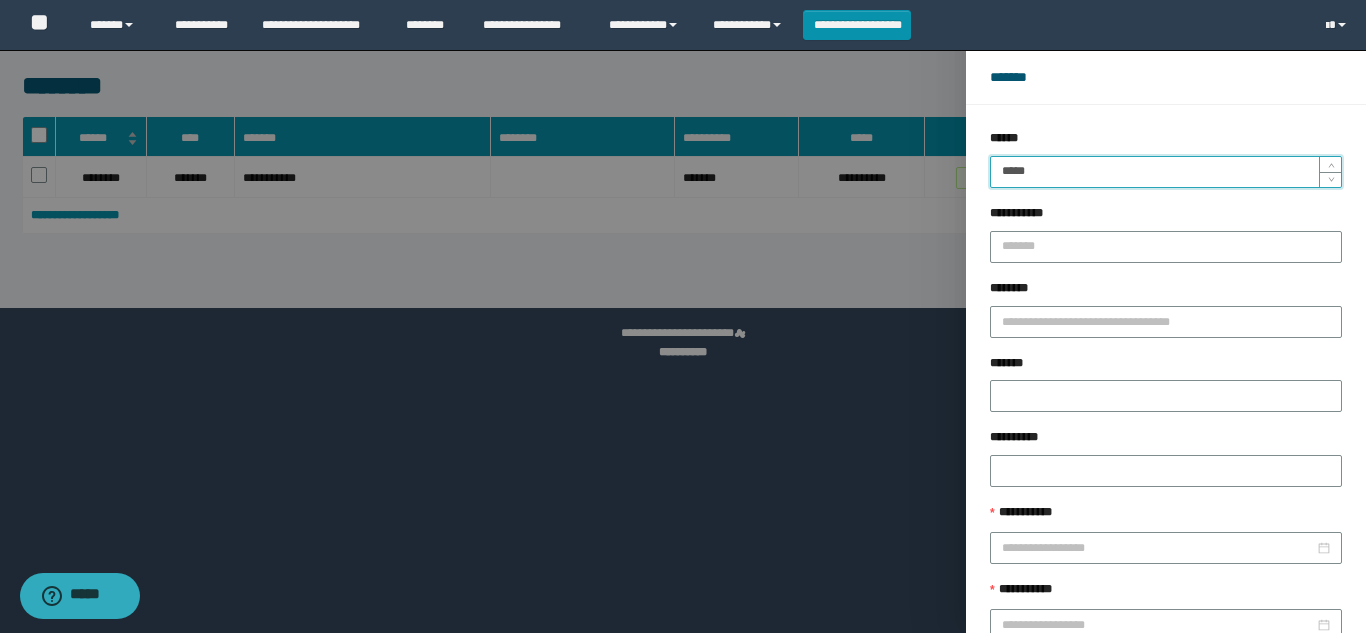 click on "******" at bounding box center [1229, 689] 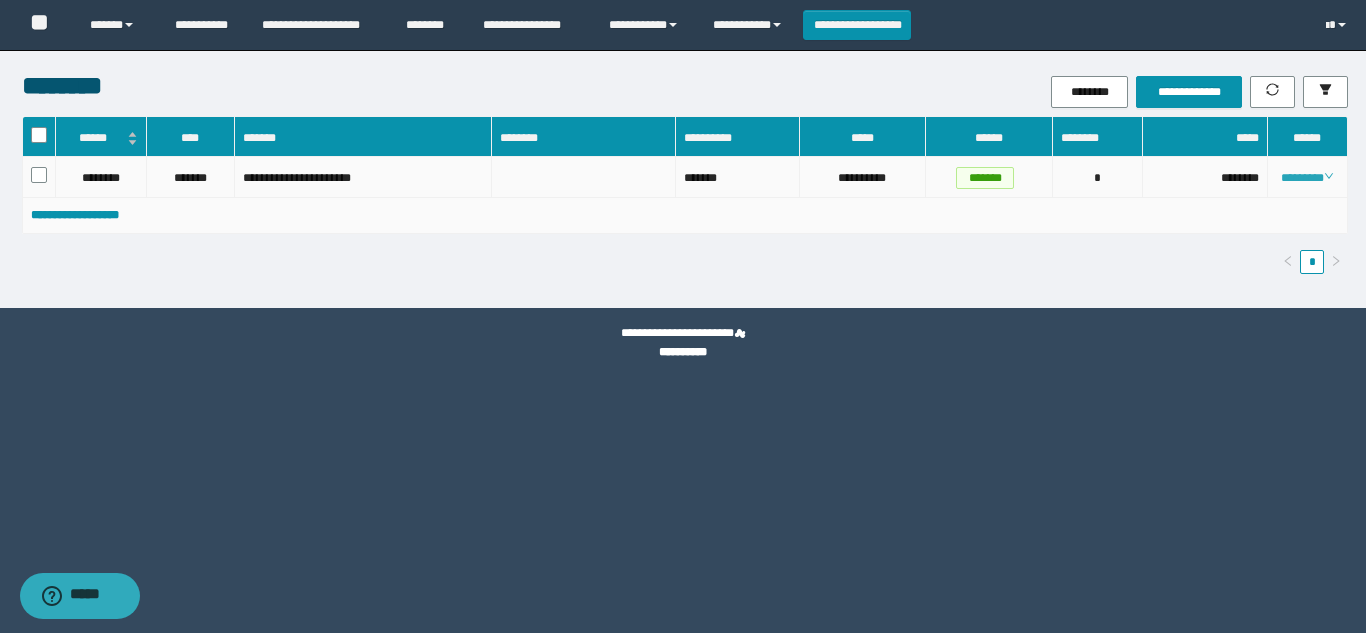 click on "********" at bounding box center (1307, 178) 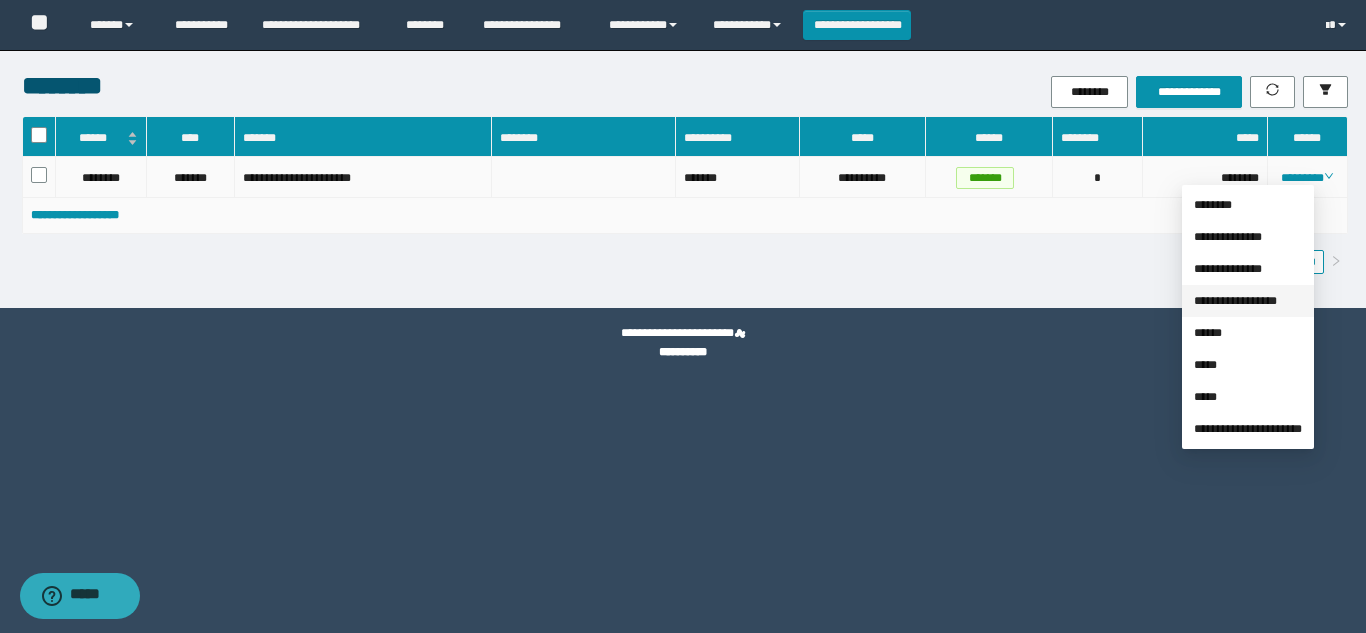 click on "**********" at bounding box center (1235, 301) 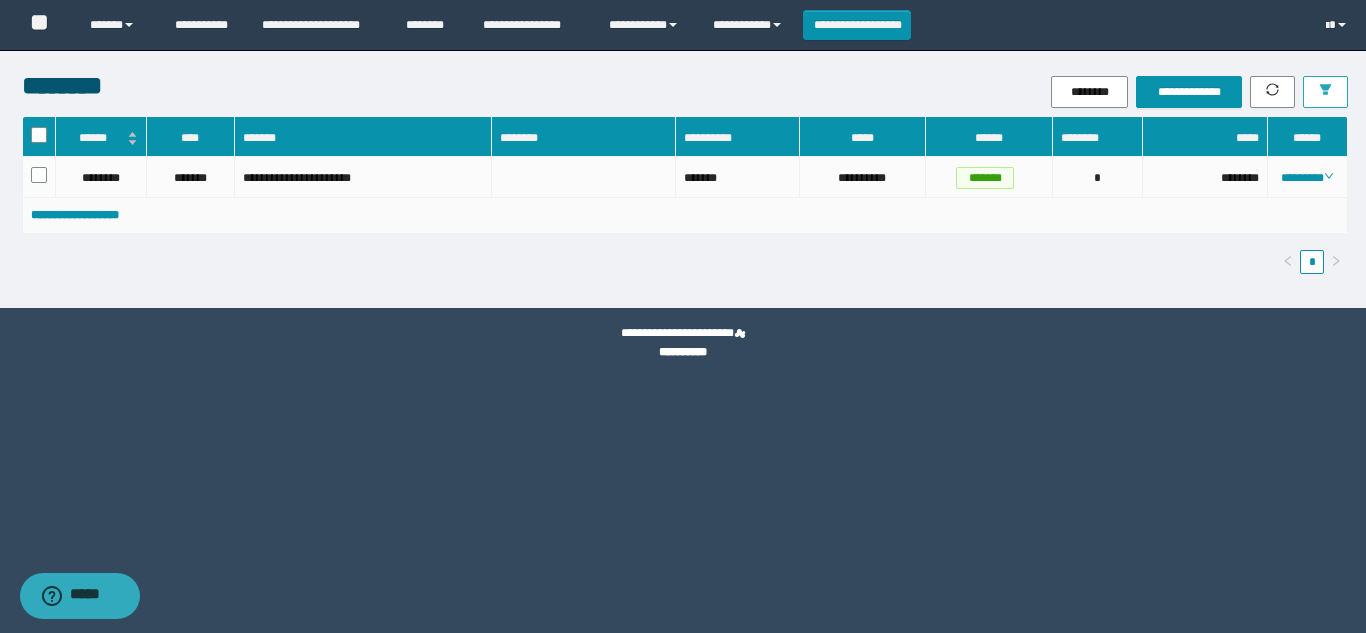 click 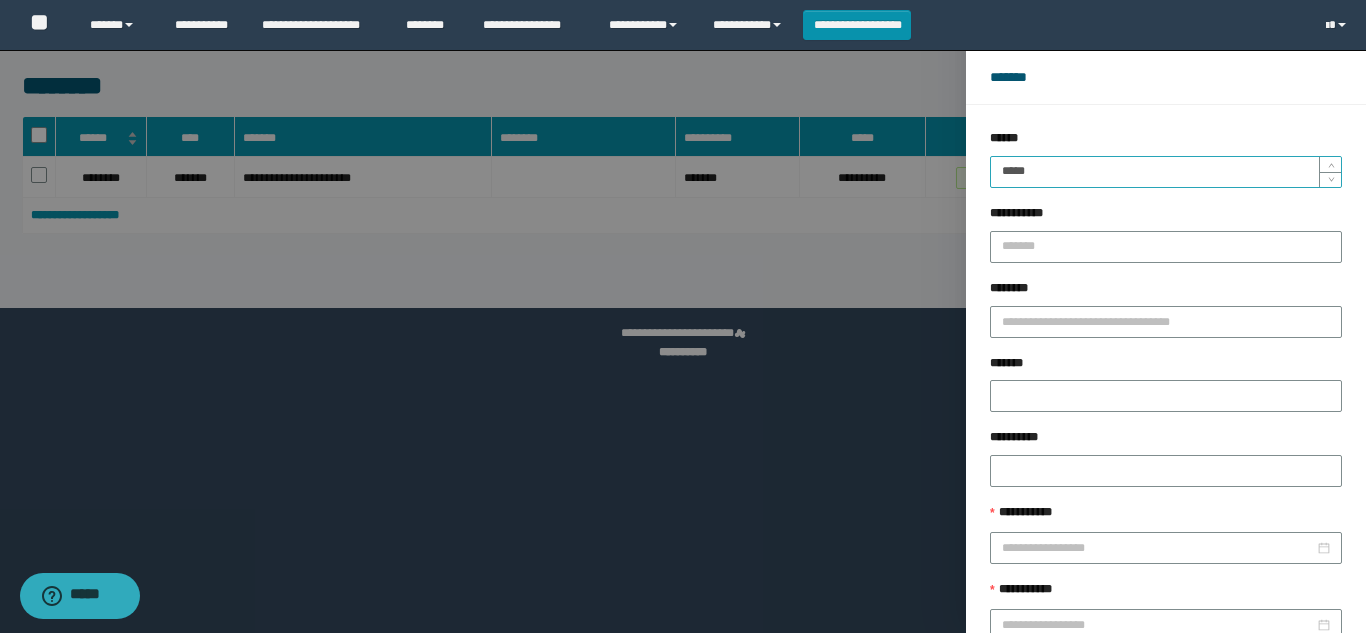click on "*****" at bounding box center (1166, 172) 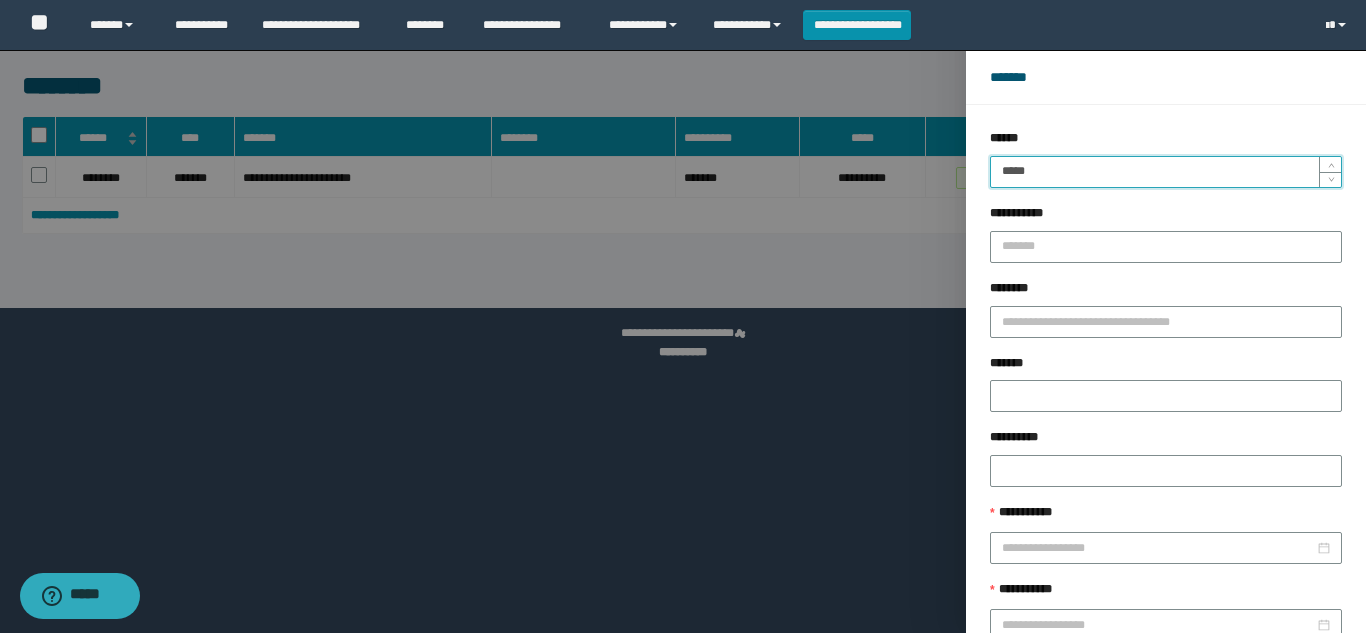 click on "******" at bounding box center [1229, 689] 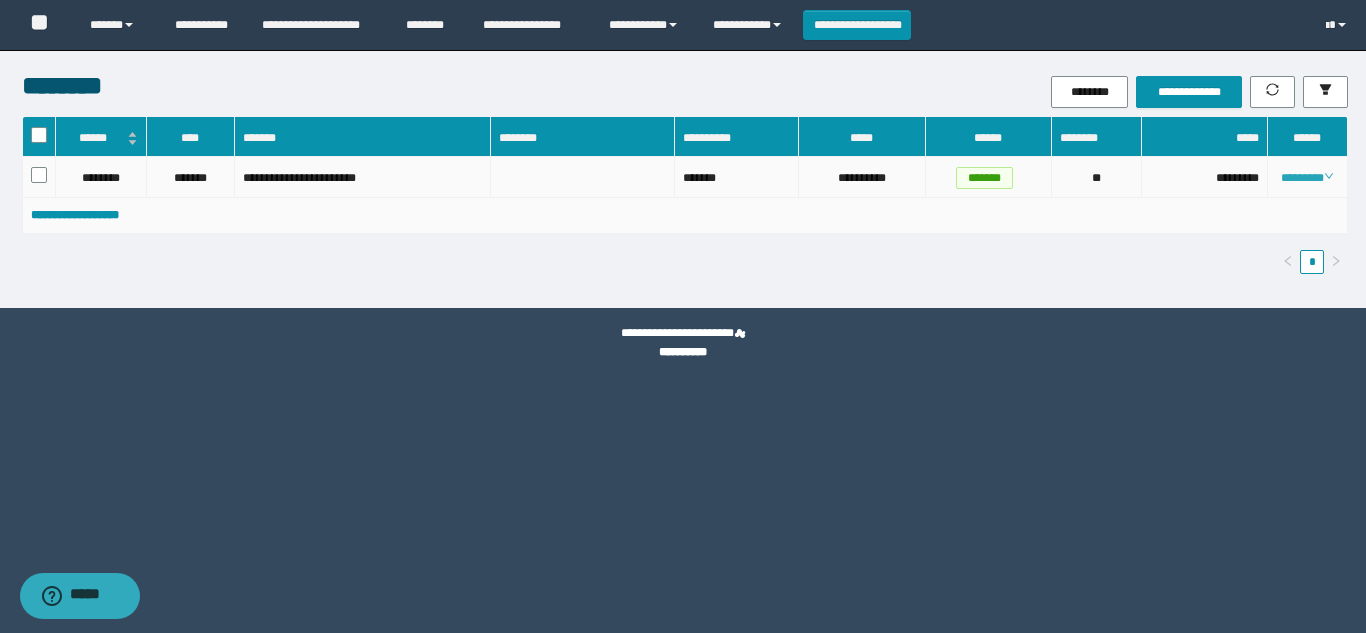 click on "********" at bounding box center [1307, 178] 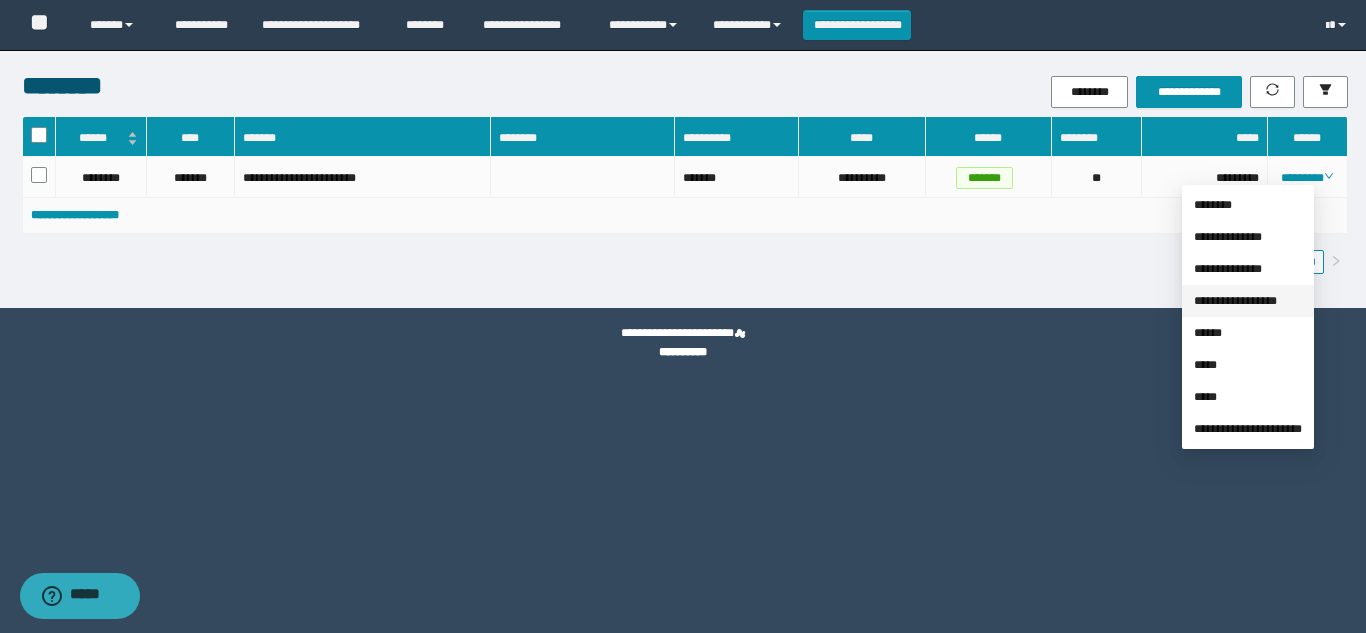 click on "**********" at bounding box center (1235, 301) 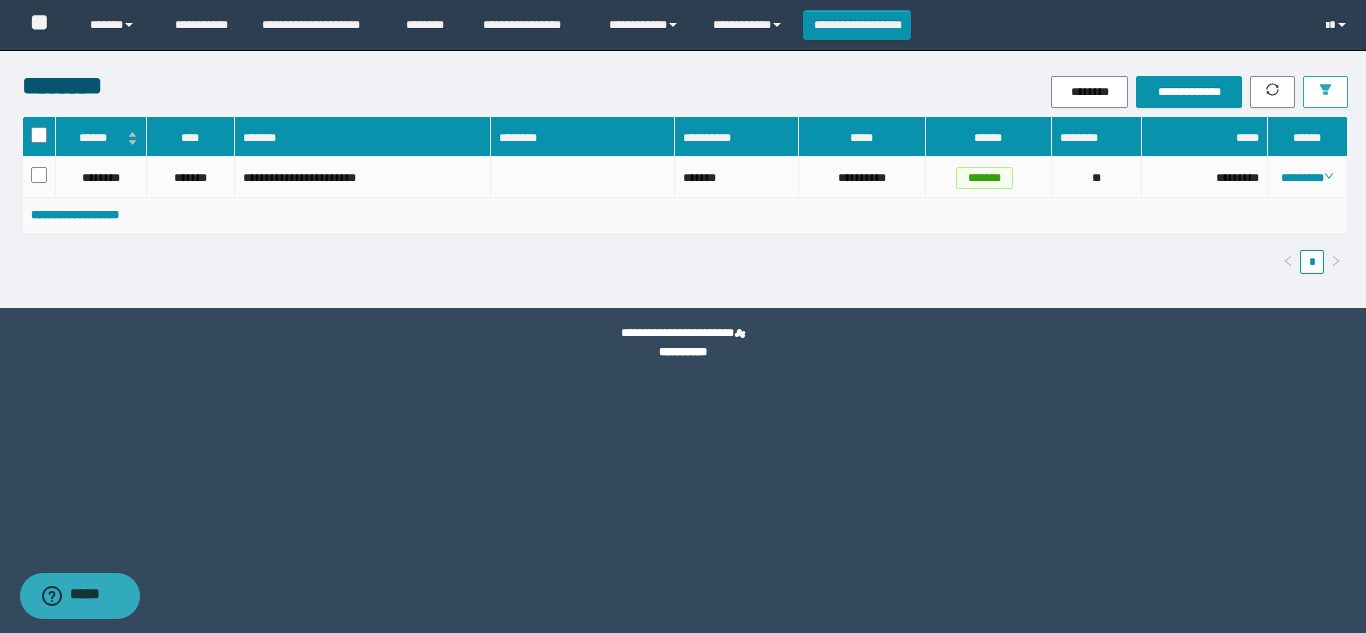 click at bounding box center [1325, 92] 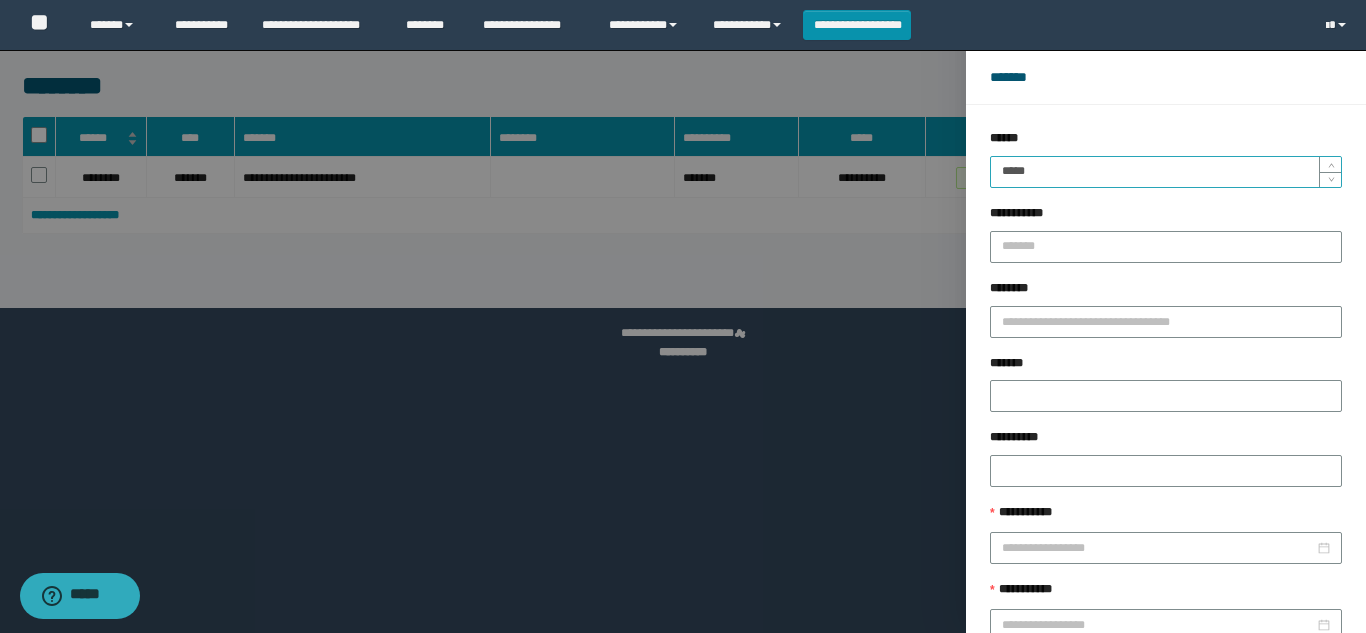 click on "*****" at bounding box center [1166, 172] 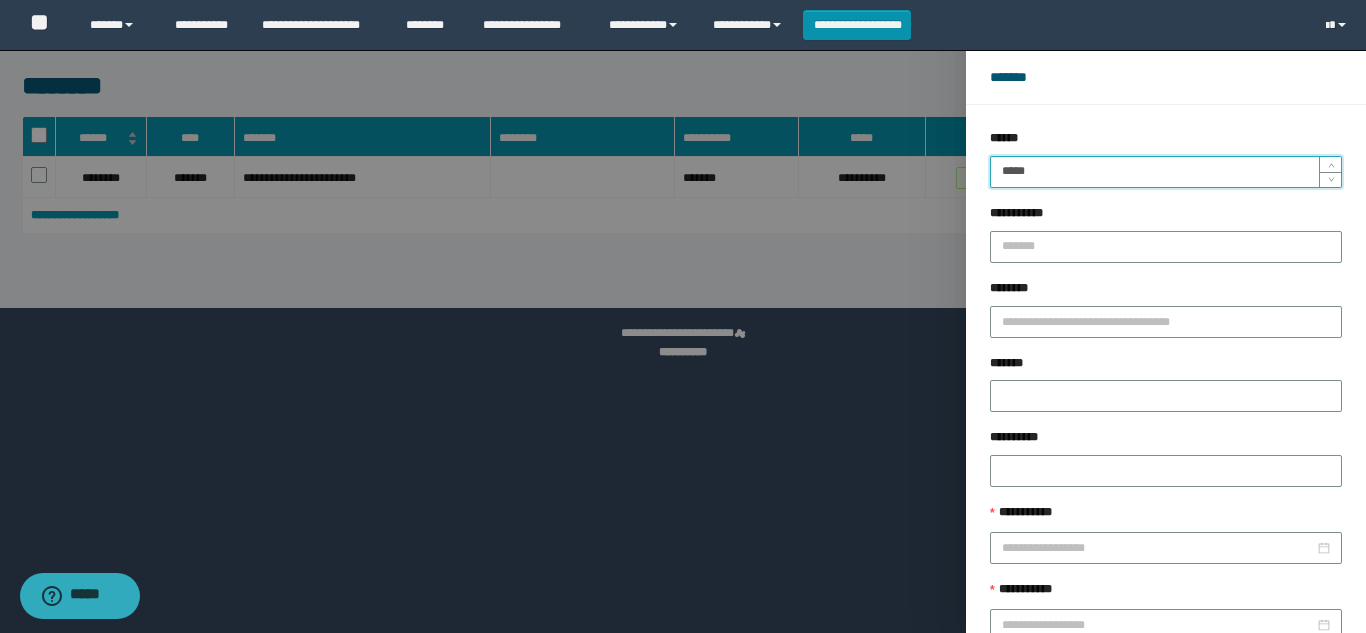 click on "******" at bounding box center (1229, 689) 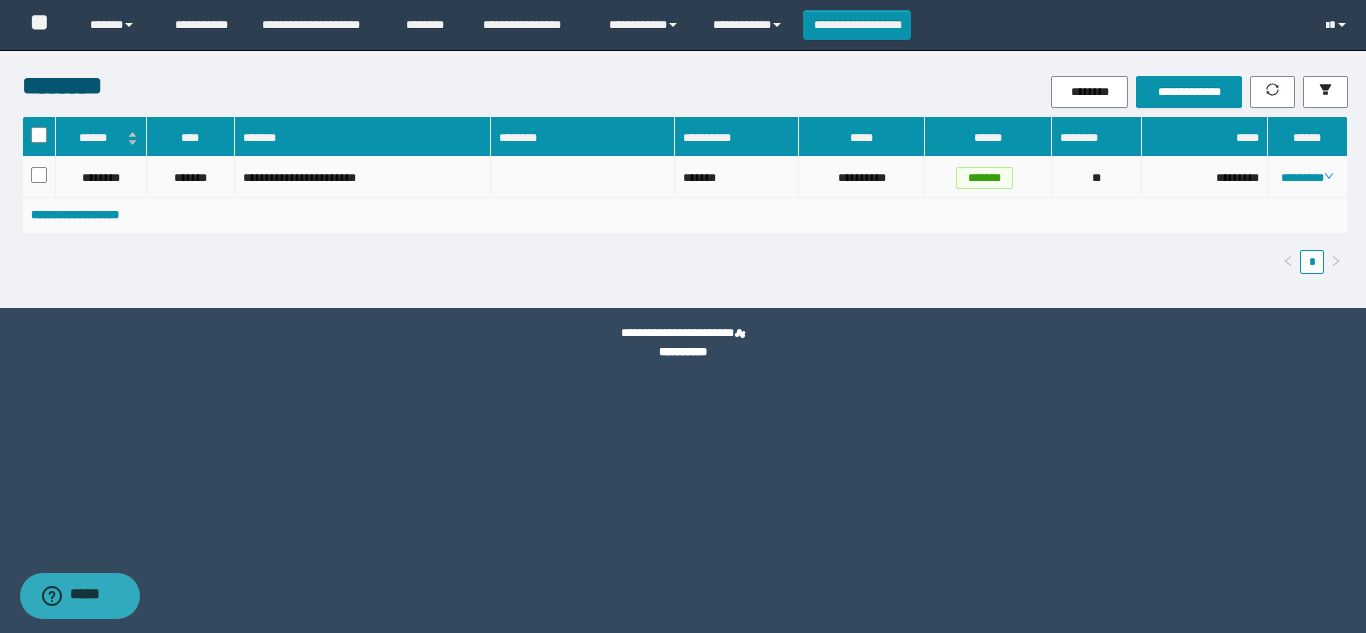 click on "********" at bounding box center [1308, 177] 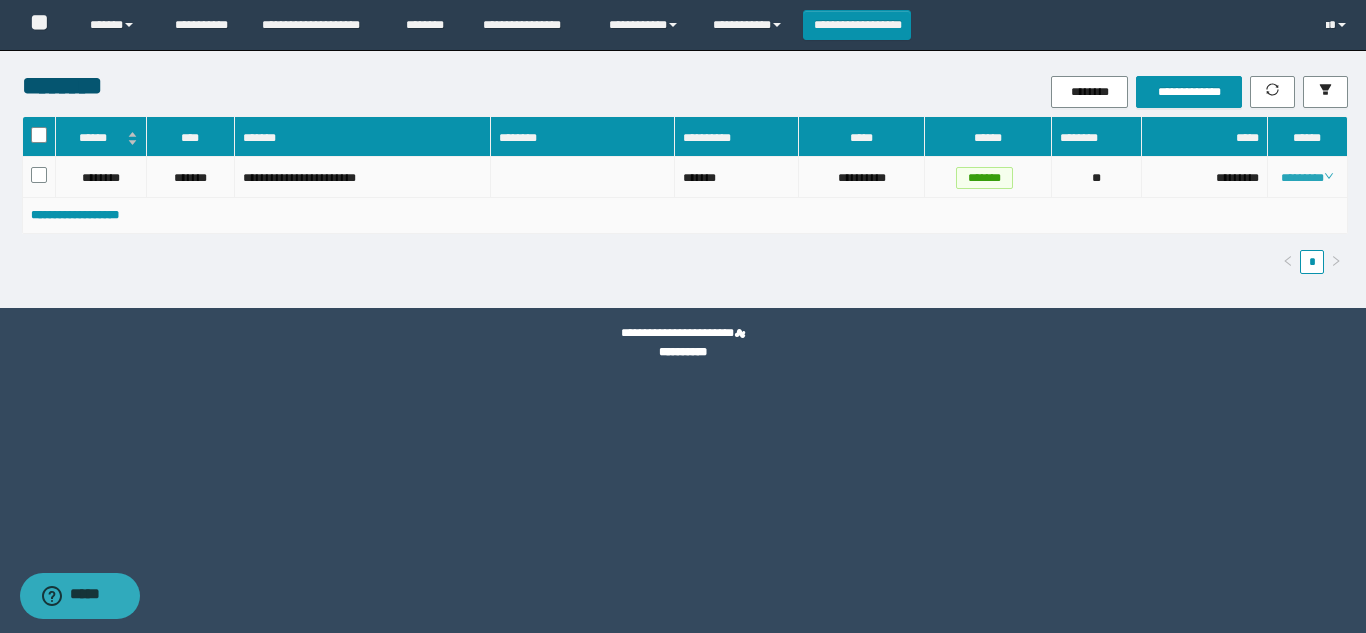 click on "********" at bounding box center (1307, 178) 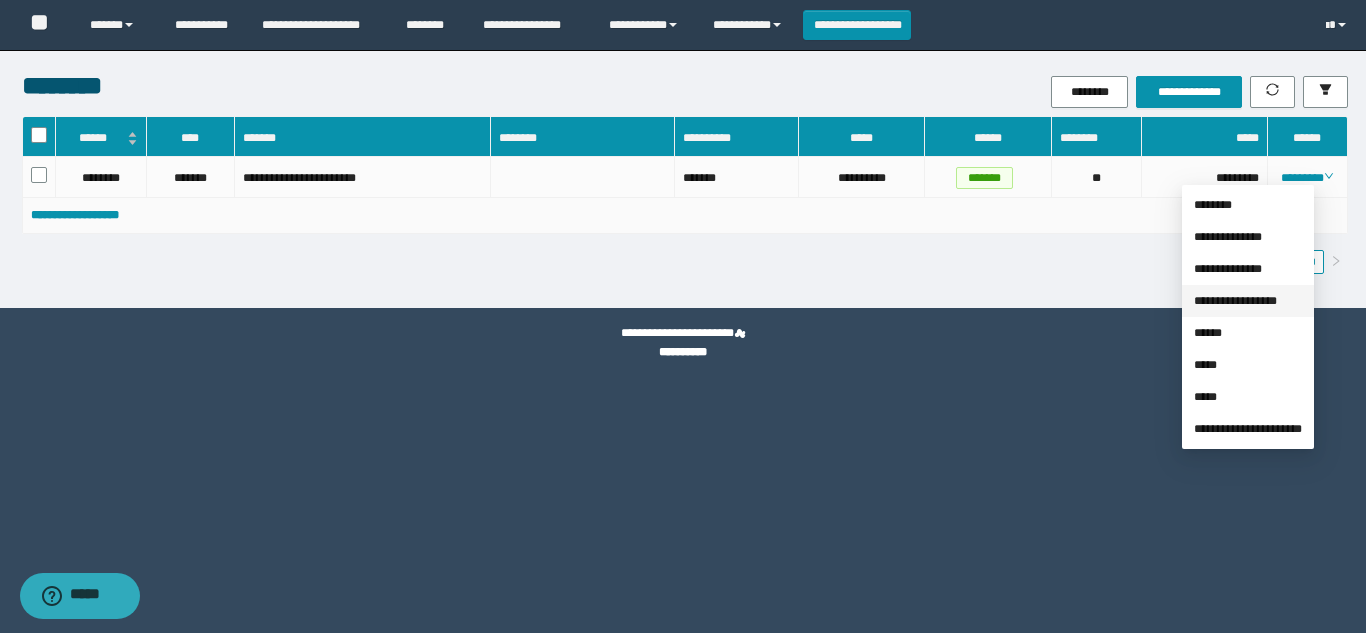 click on "**********" at bounding box center (1235, 301) 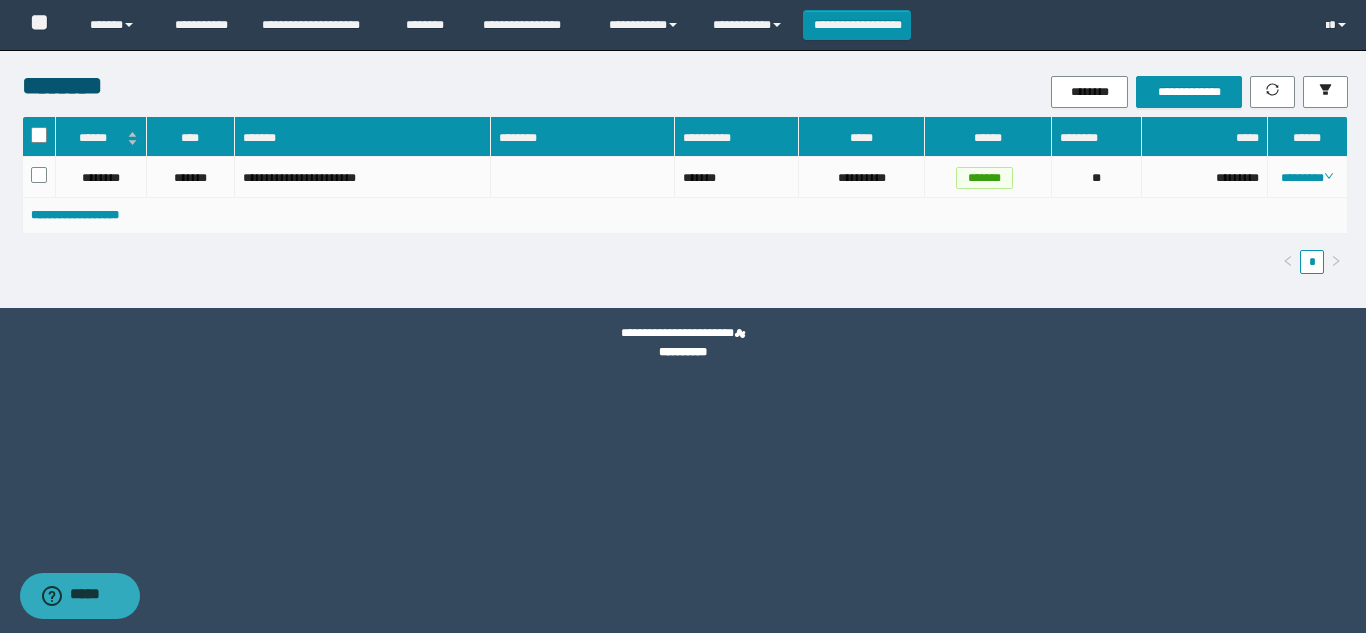 click on "**********" at bounding box center [1182, 92] 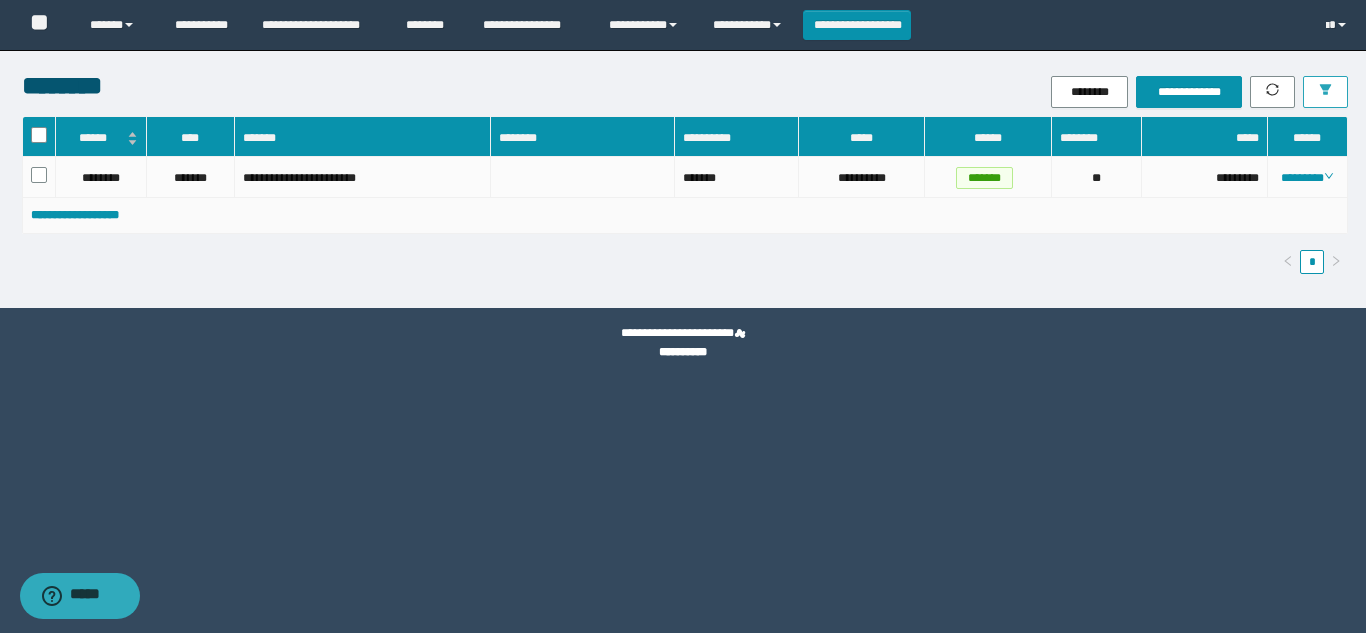 click at bounding box center [1325, 92] 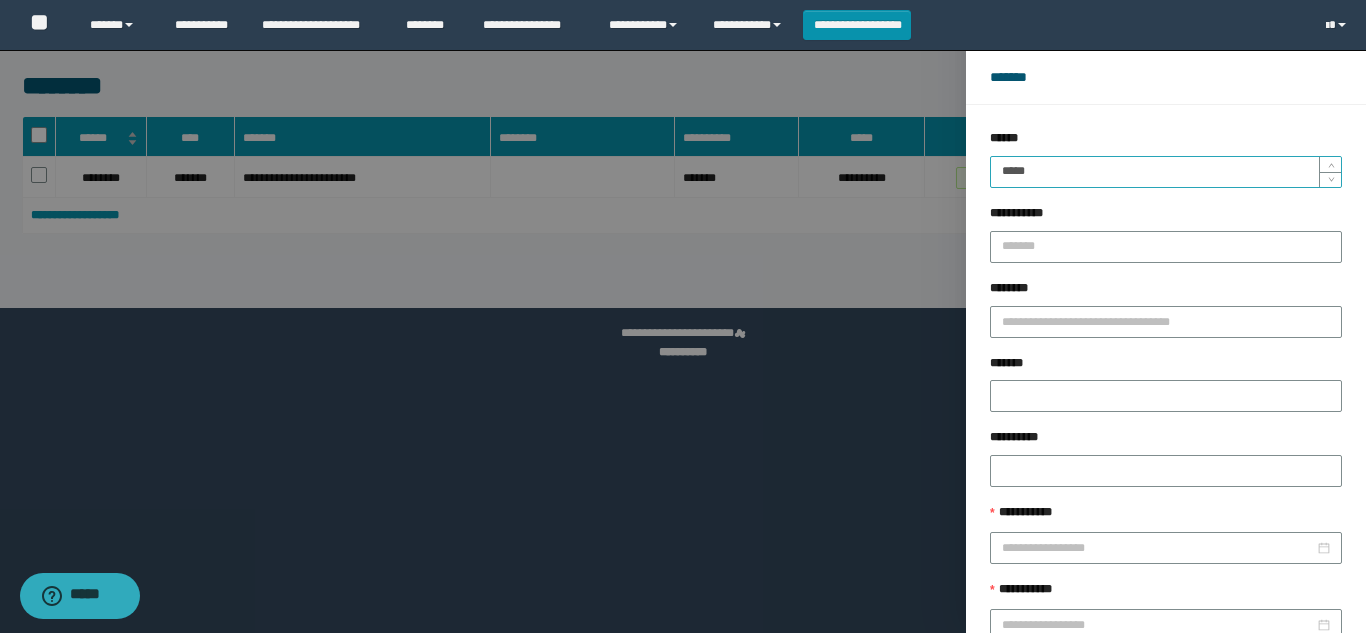 click on "*****" at bounding box center (1166, 172) 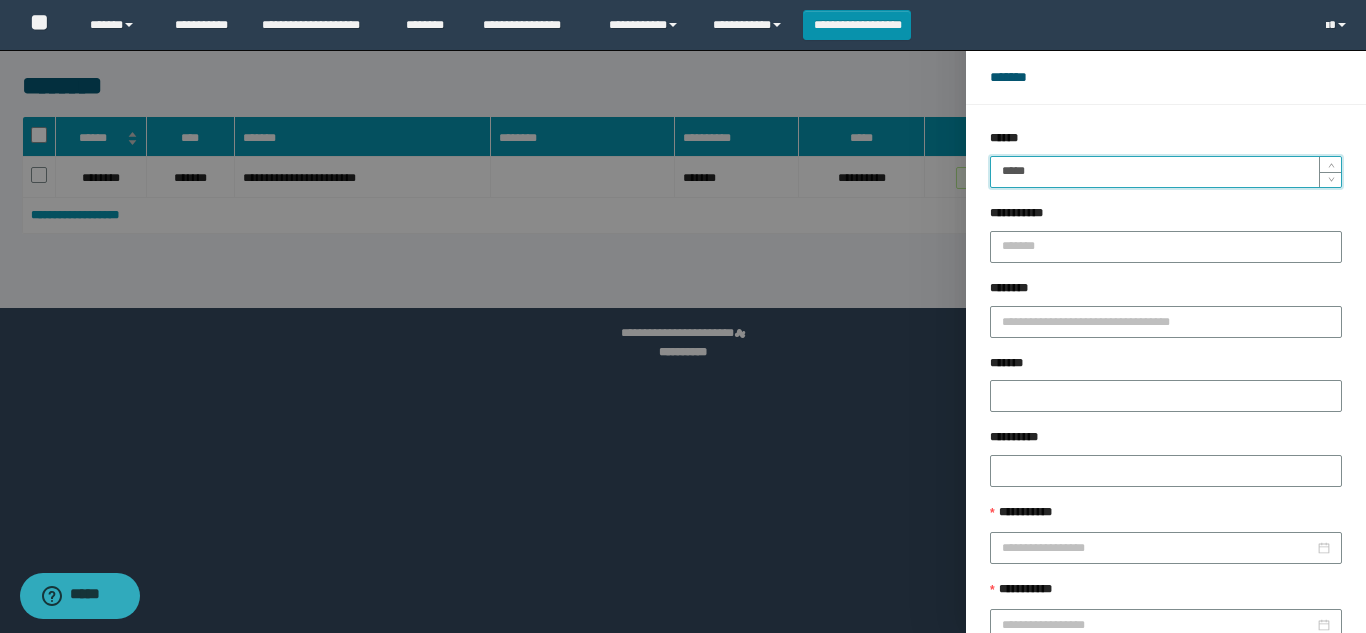 click on "******" at bounding box center [1229, 689] 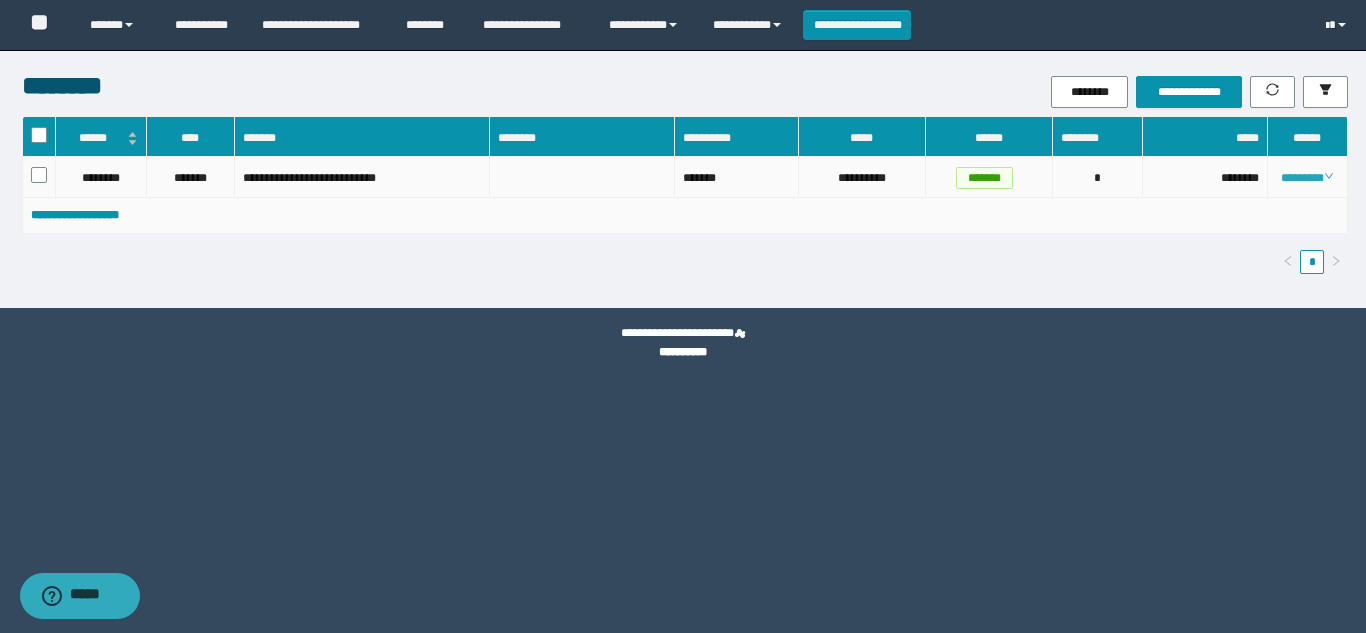 click on "********" at bounding box center (1307, 178) 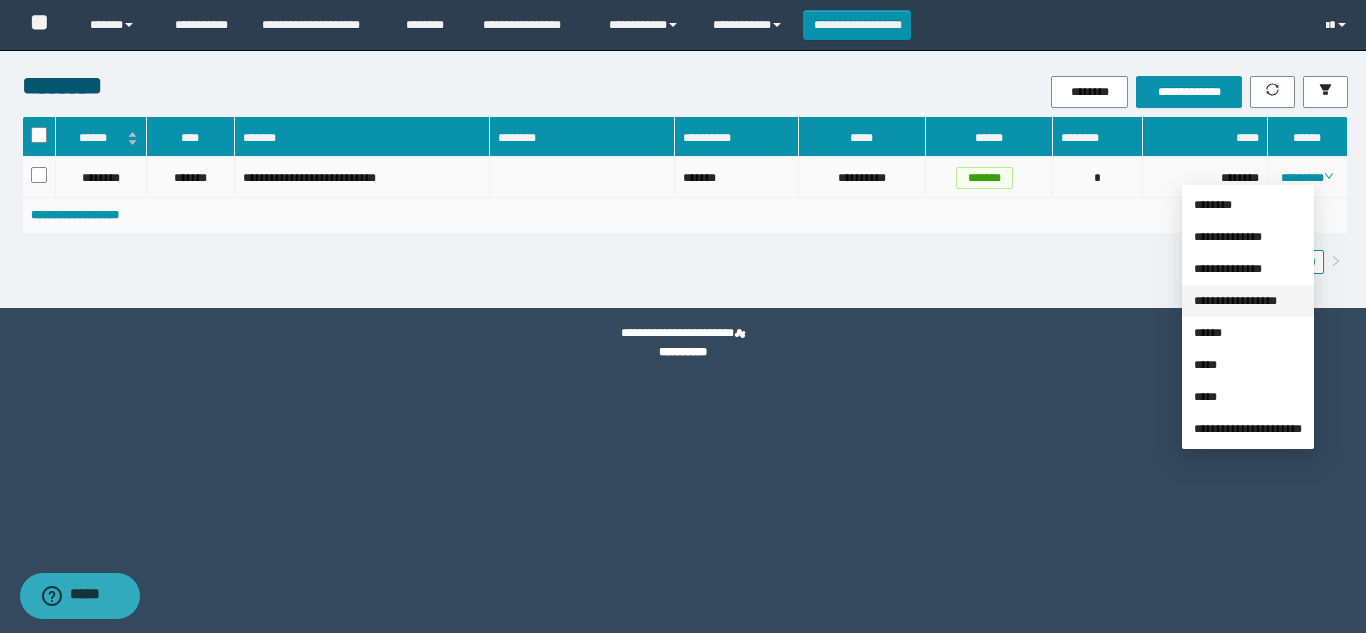 click on "**********" at bounding box center [1235, 301] 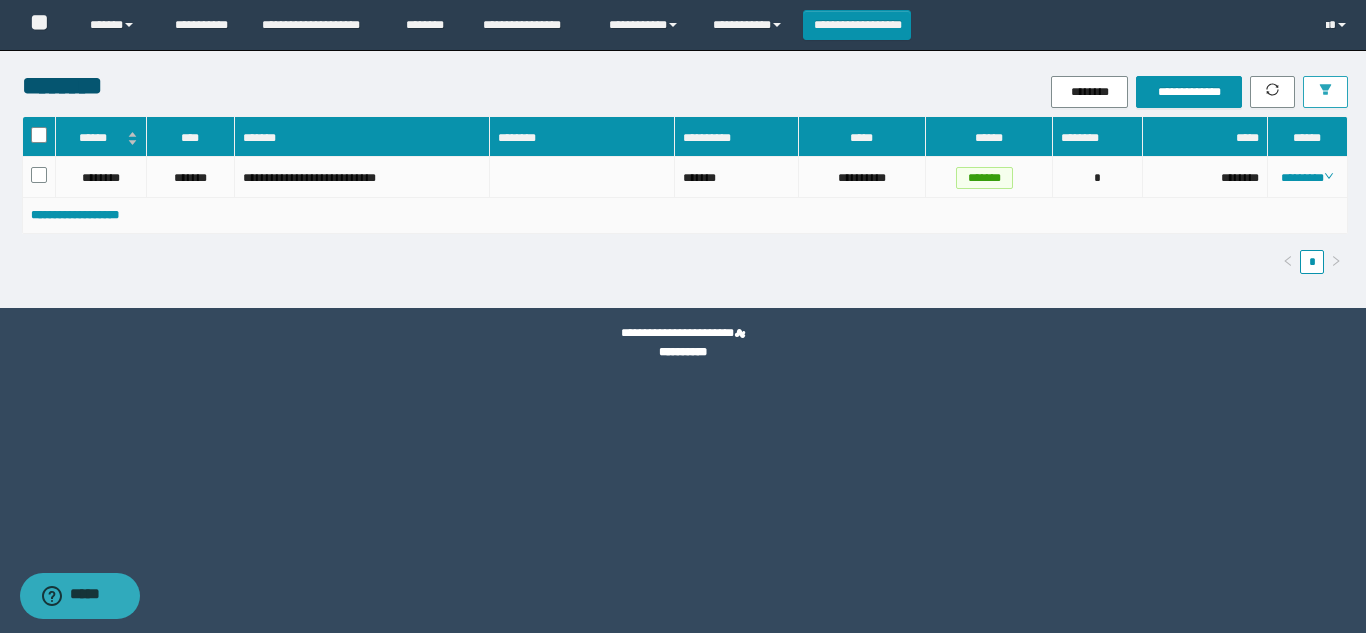 click 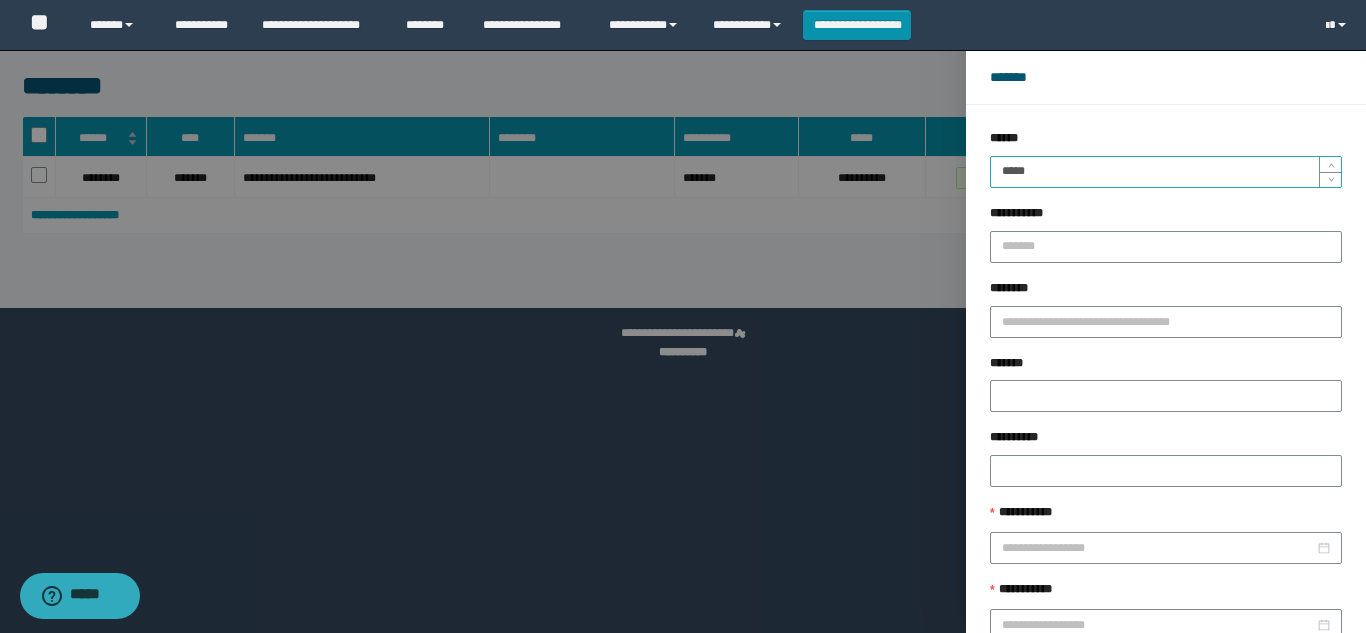 click on "*****" at bounding box center [1166, 172] 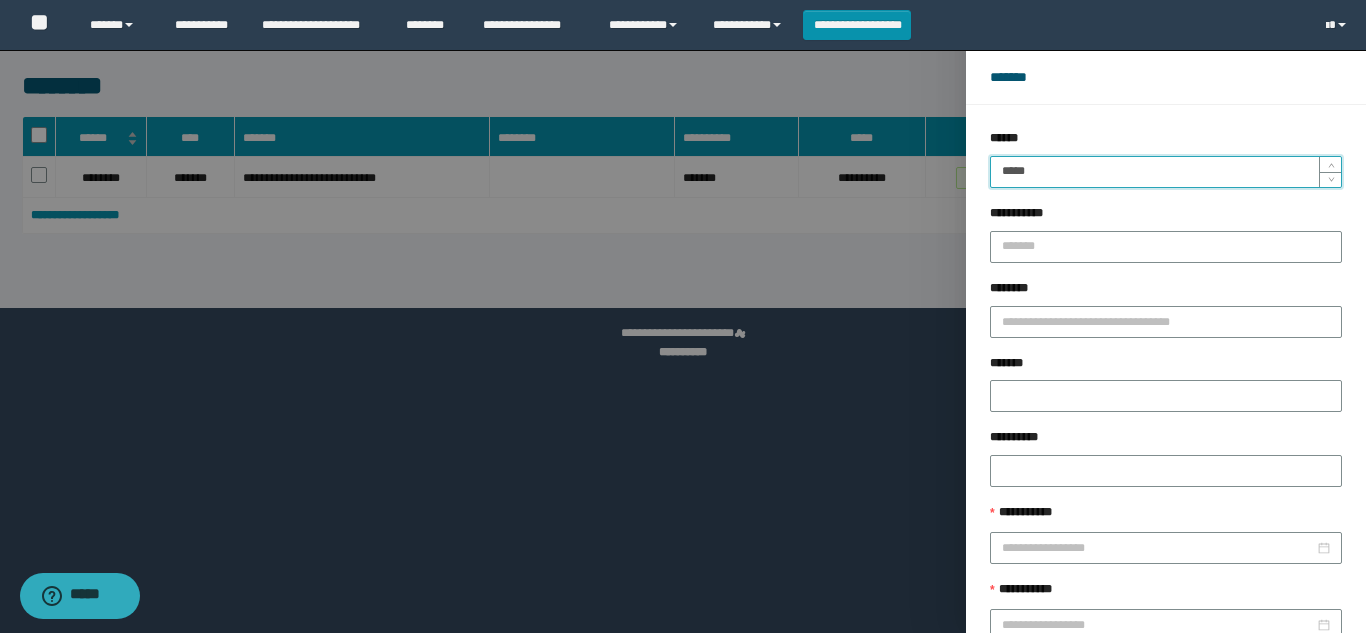 type on "*****" 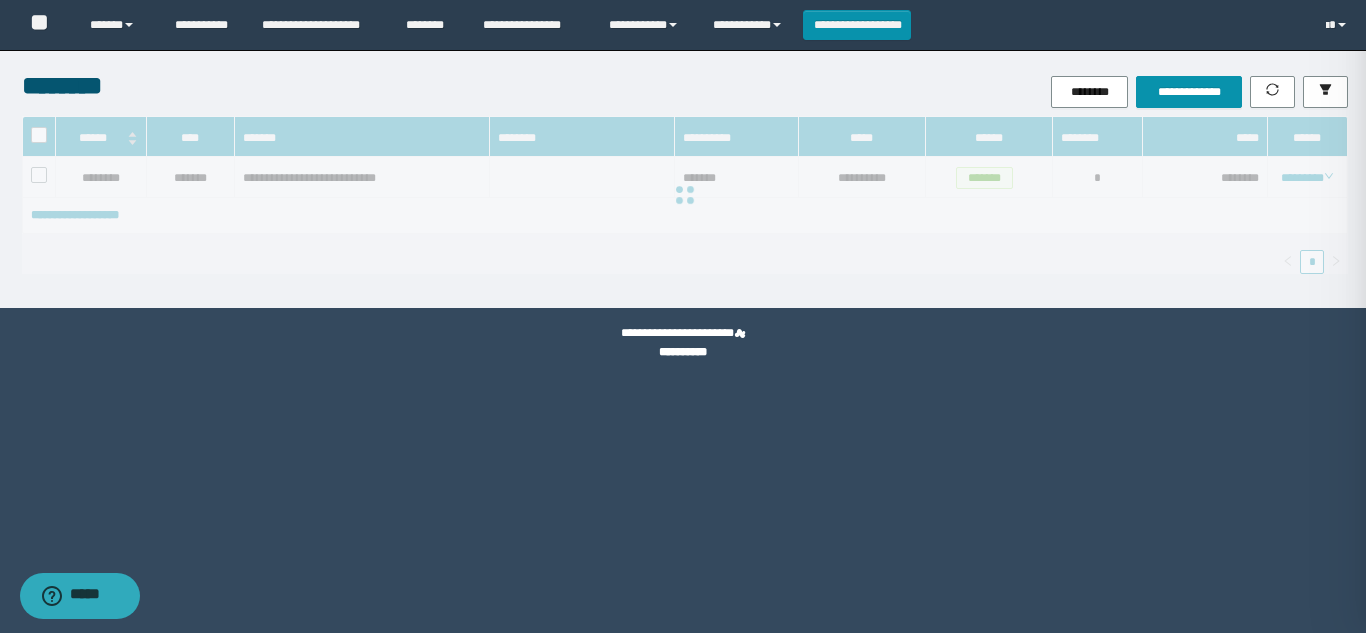 click on "******" at bounding box center (1629, 689) 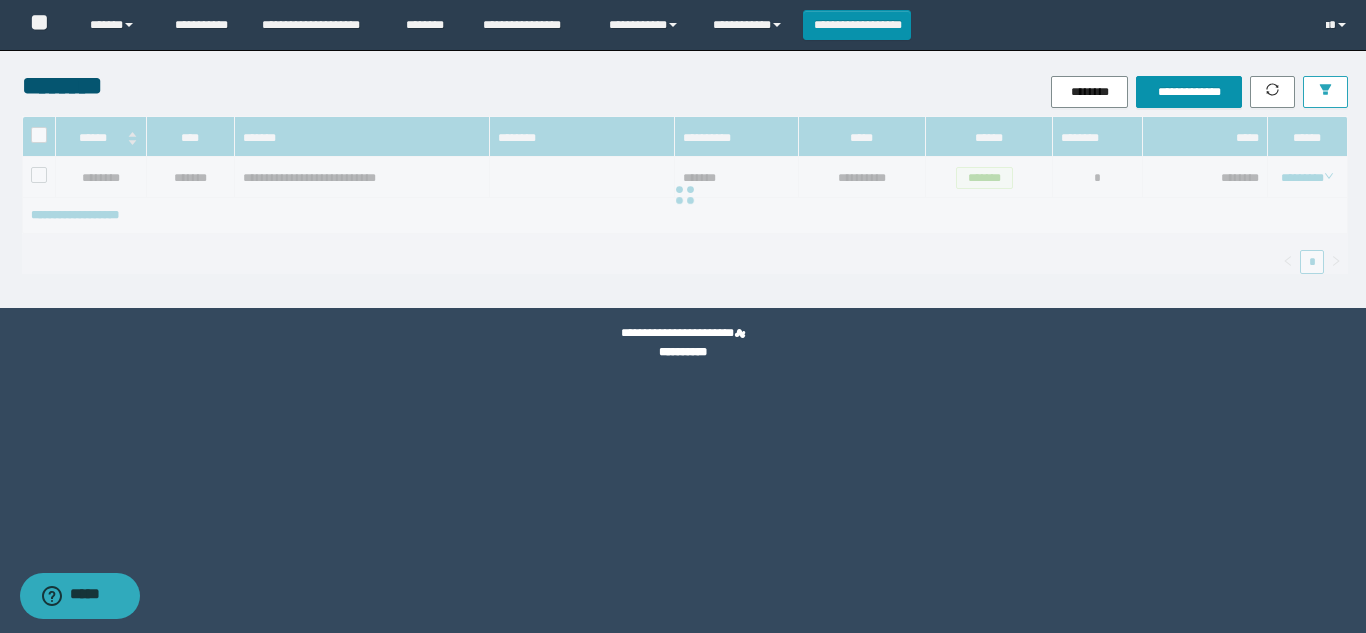 type 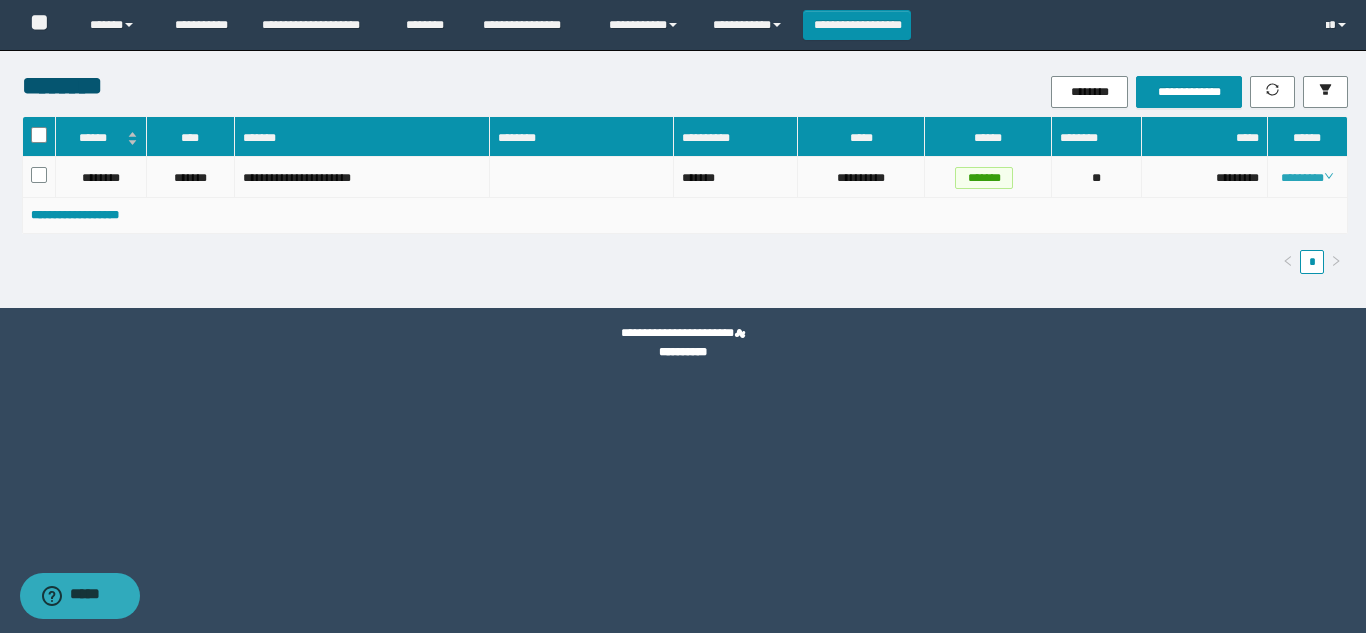 click on "********" at bounding box center (1307, 178) 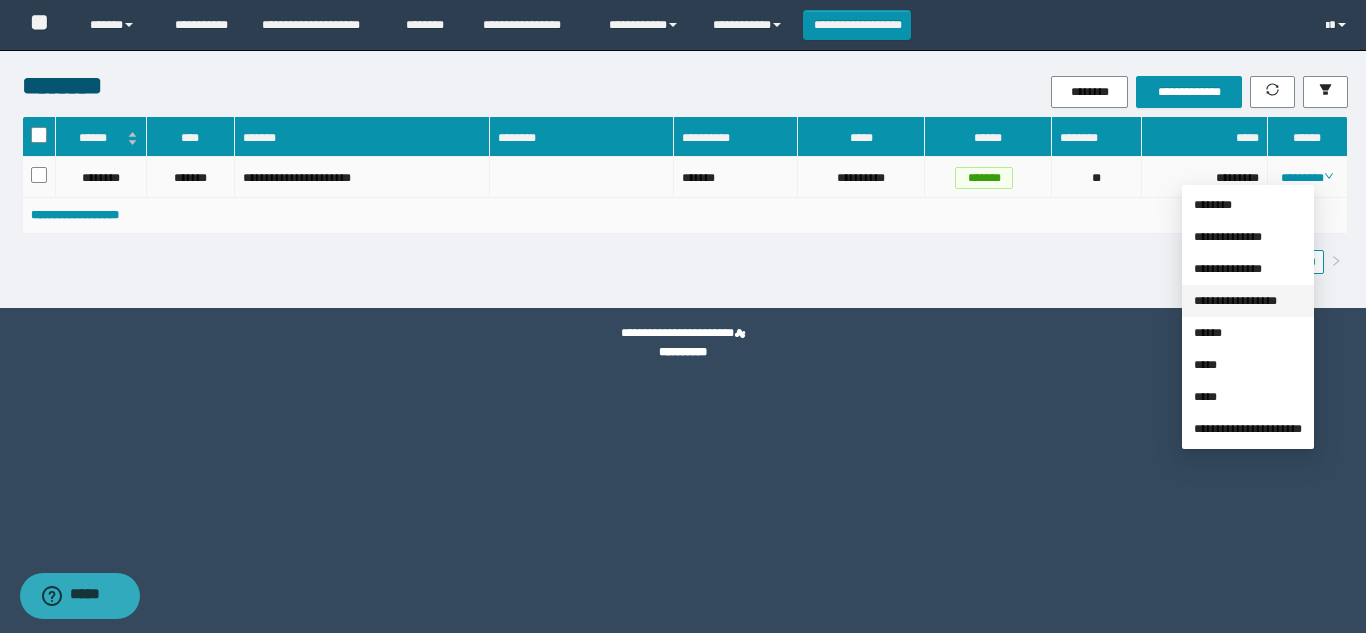 click on "**********" at bounding box center [1235, 301] 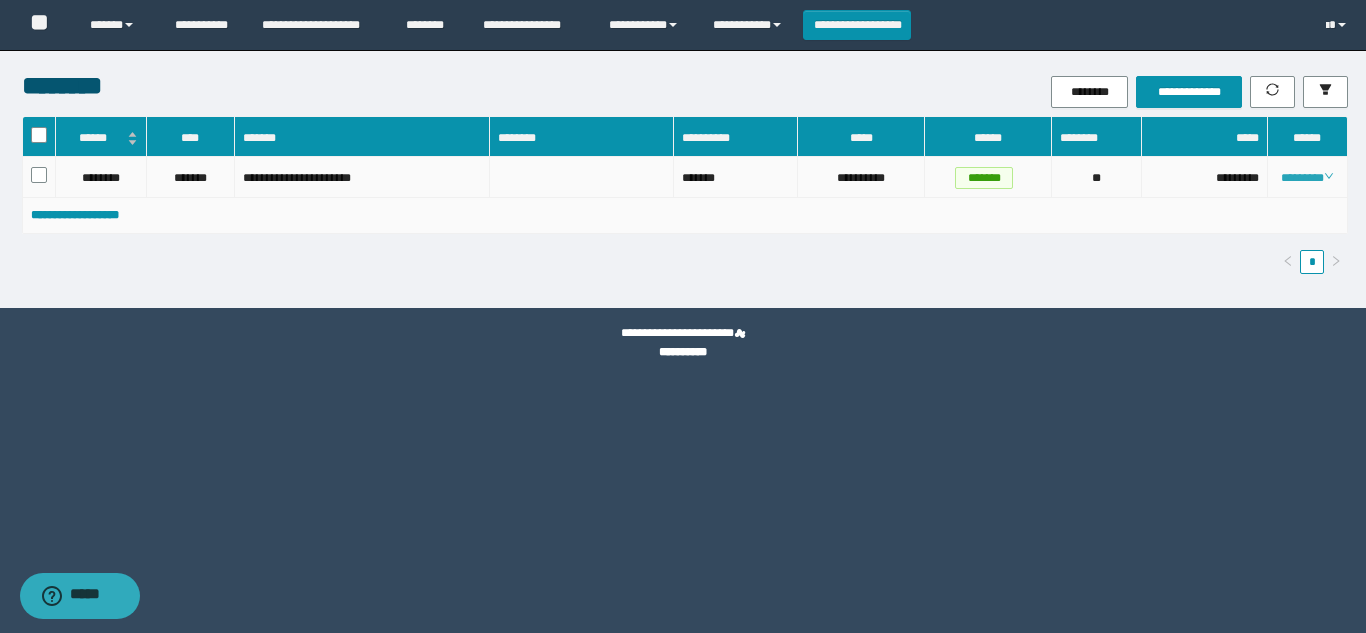 click on "********" at bounding box center [1307, 178] 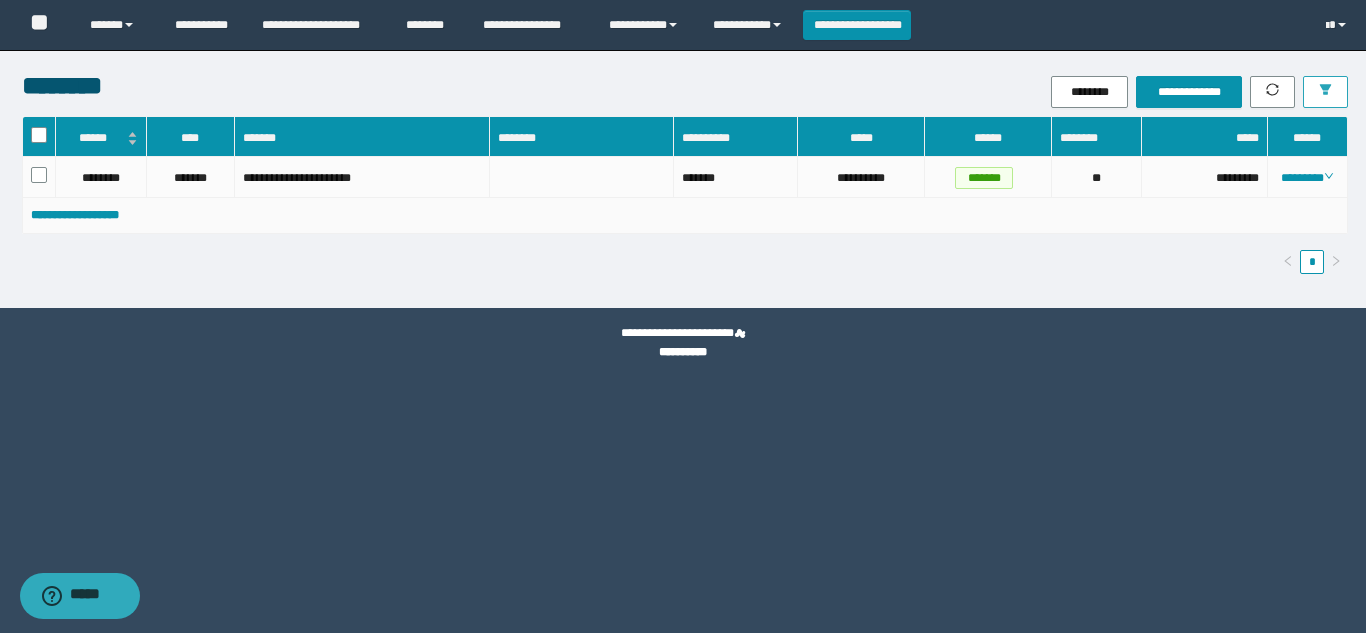 click at bounding box center (1325, 92) 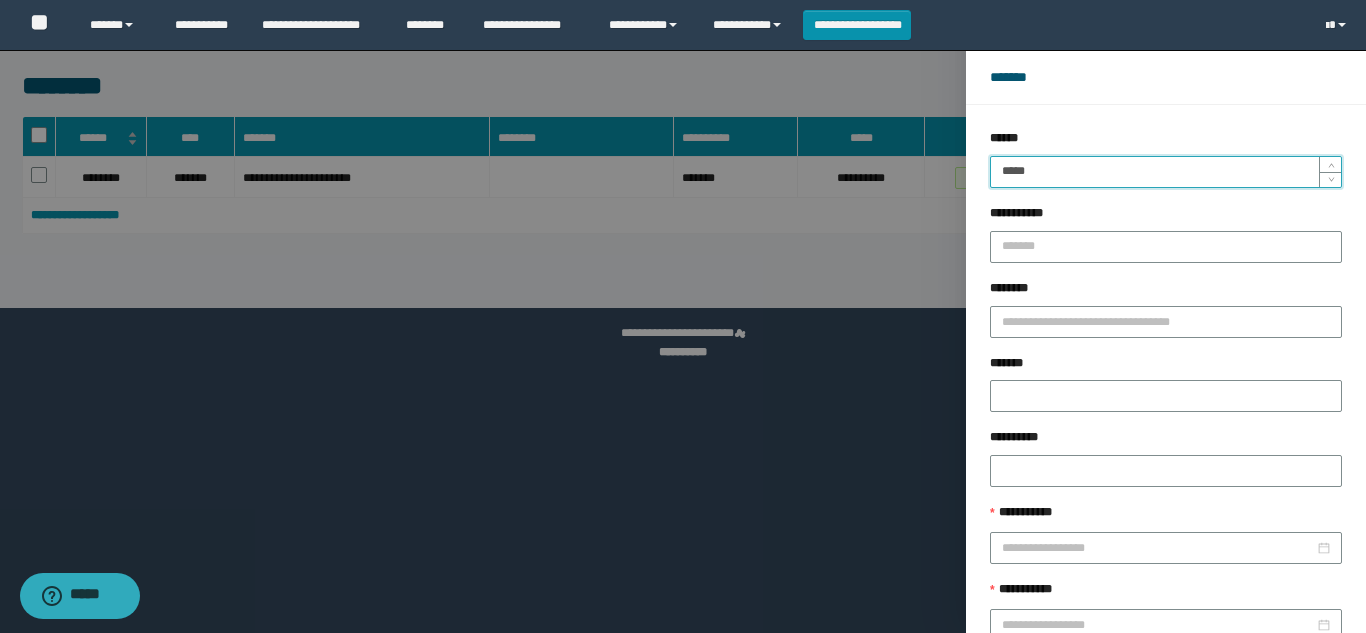 click on "*****" at bounding box center (1166, 172) 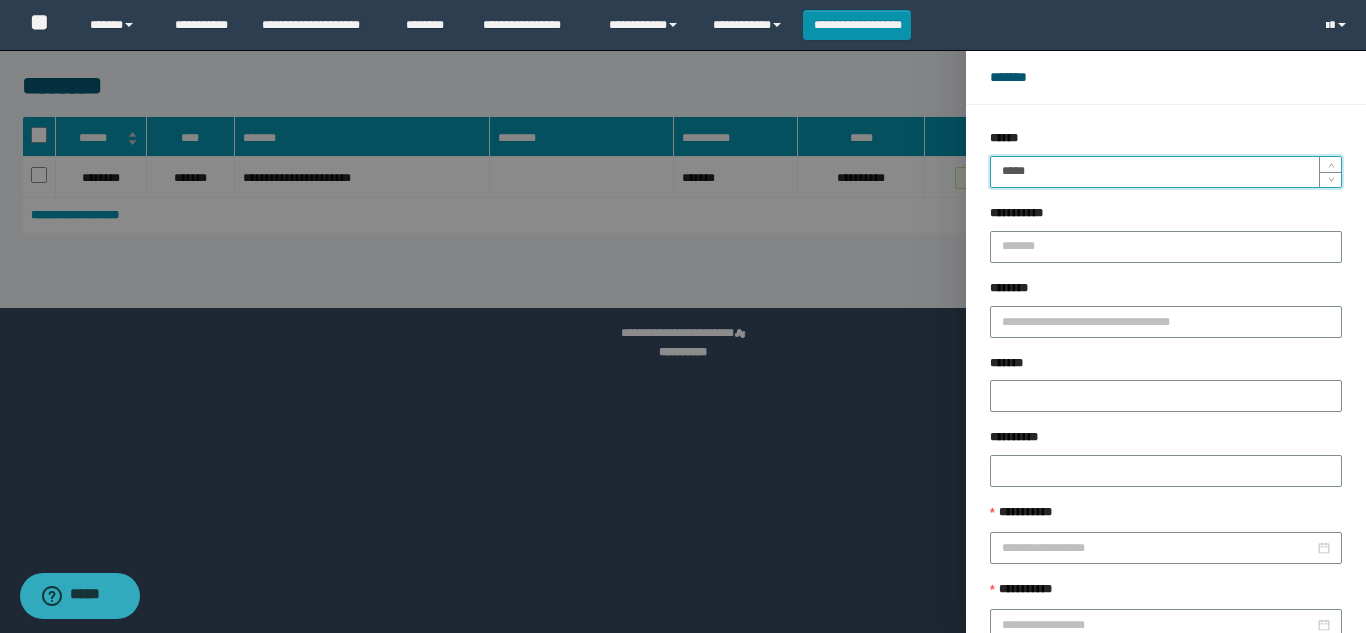 click at bounding box center (683, 316) 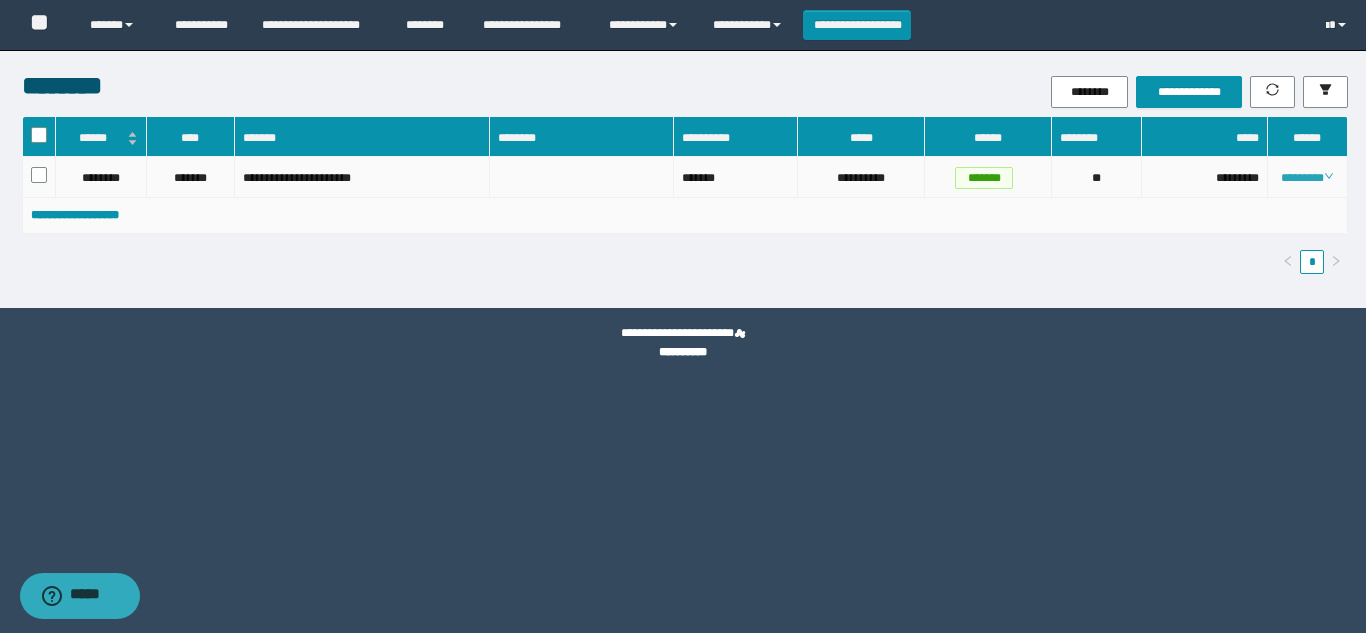 click on "********" at bounding box center (1307, 178) 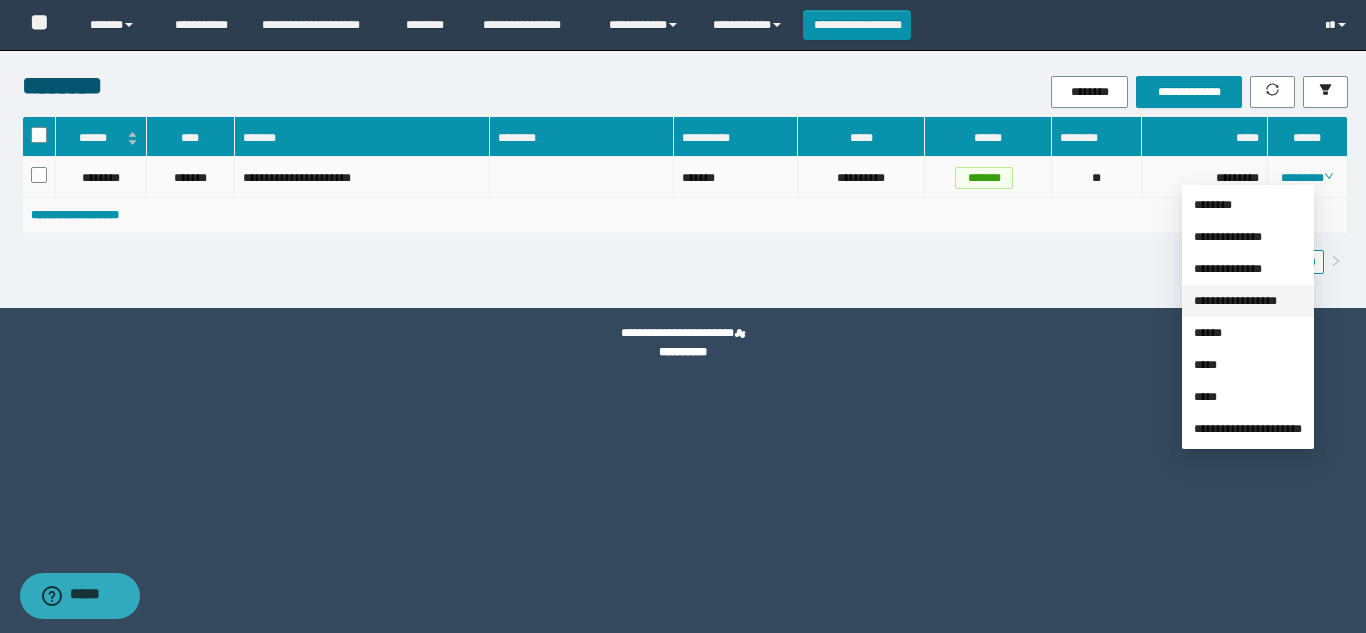 click on "**********" at bounding box center [1235, 301] 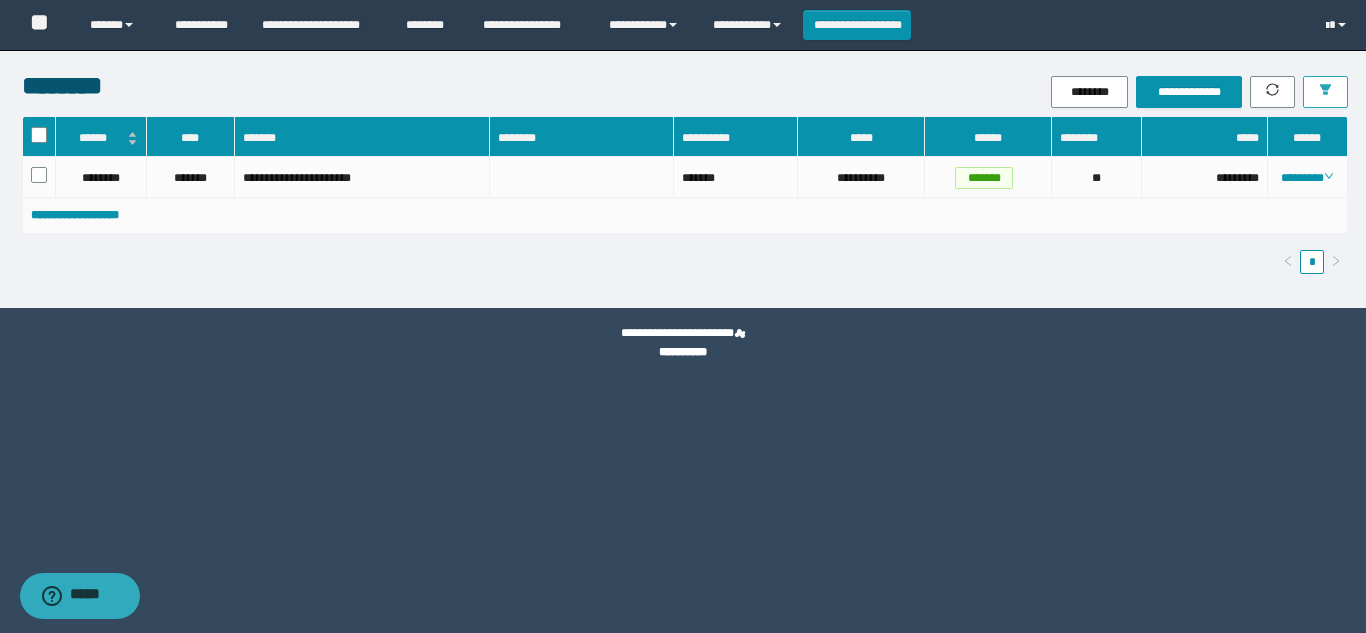 click 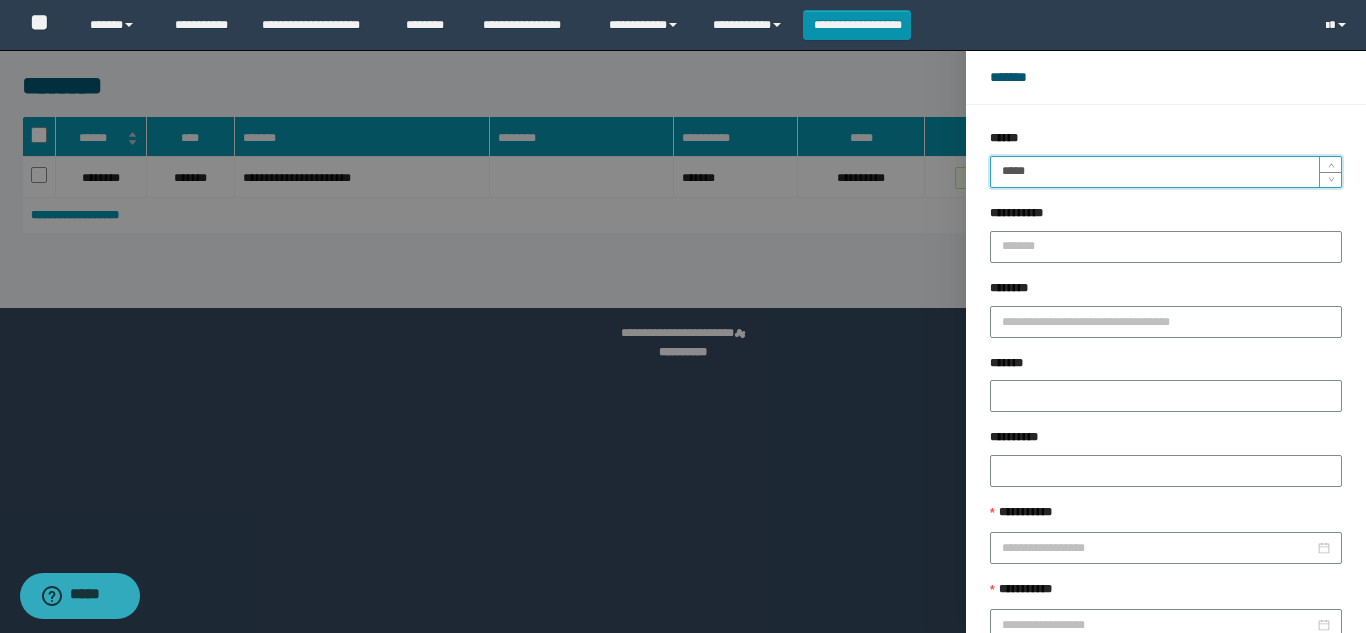 click on "*****" at bounding box center (1166, 172) 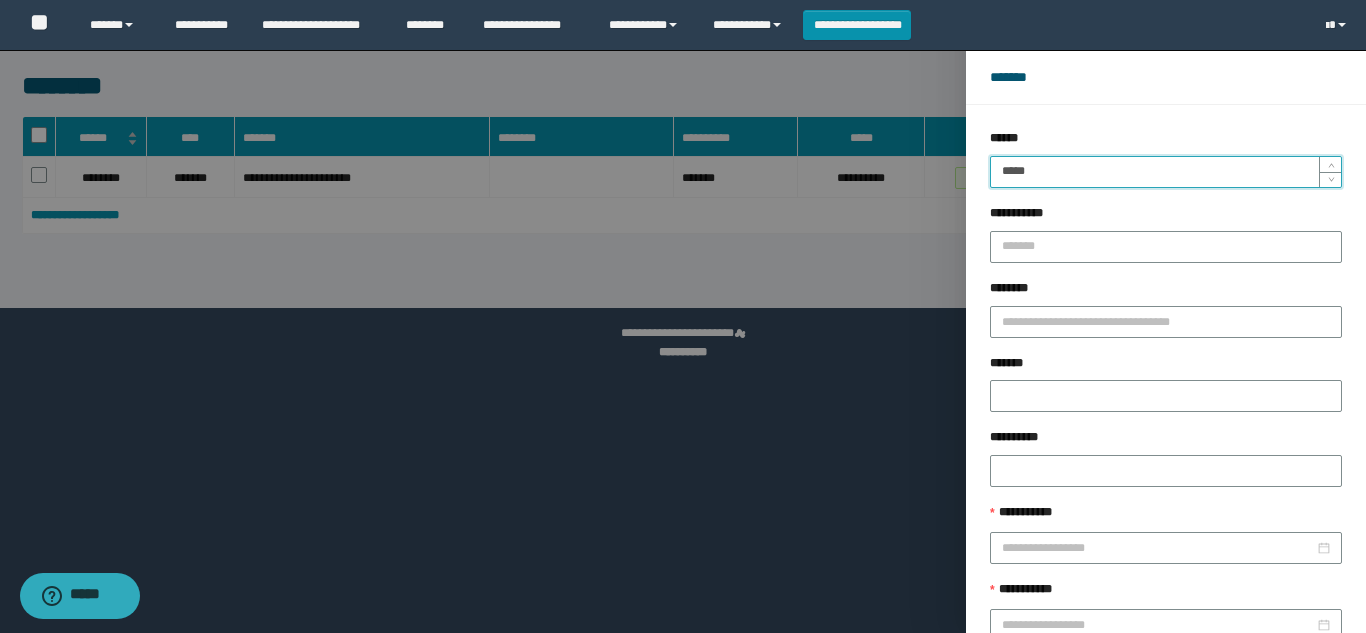 click on "******" at bounding box center (1229, 689) 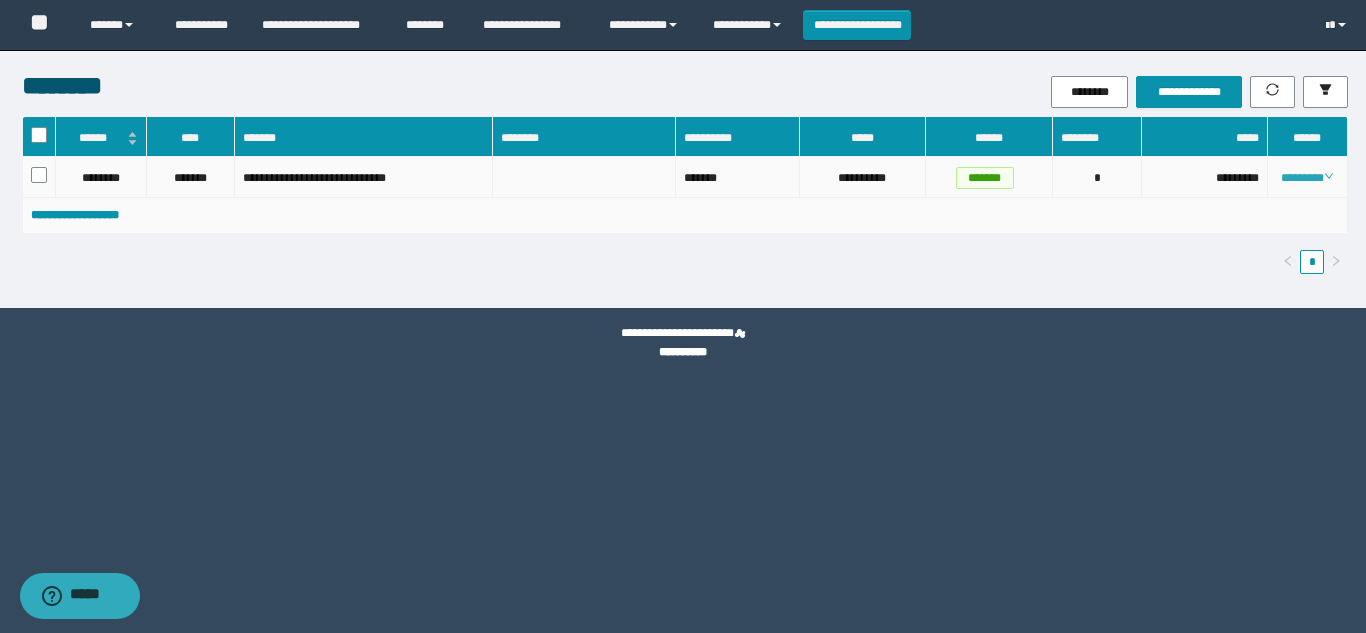 click on "********" at bounding box center [1307, 178] 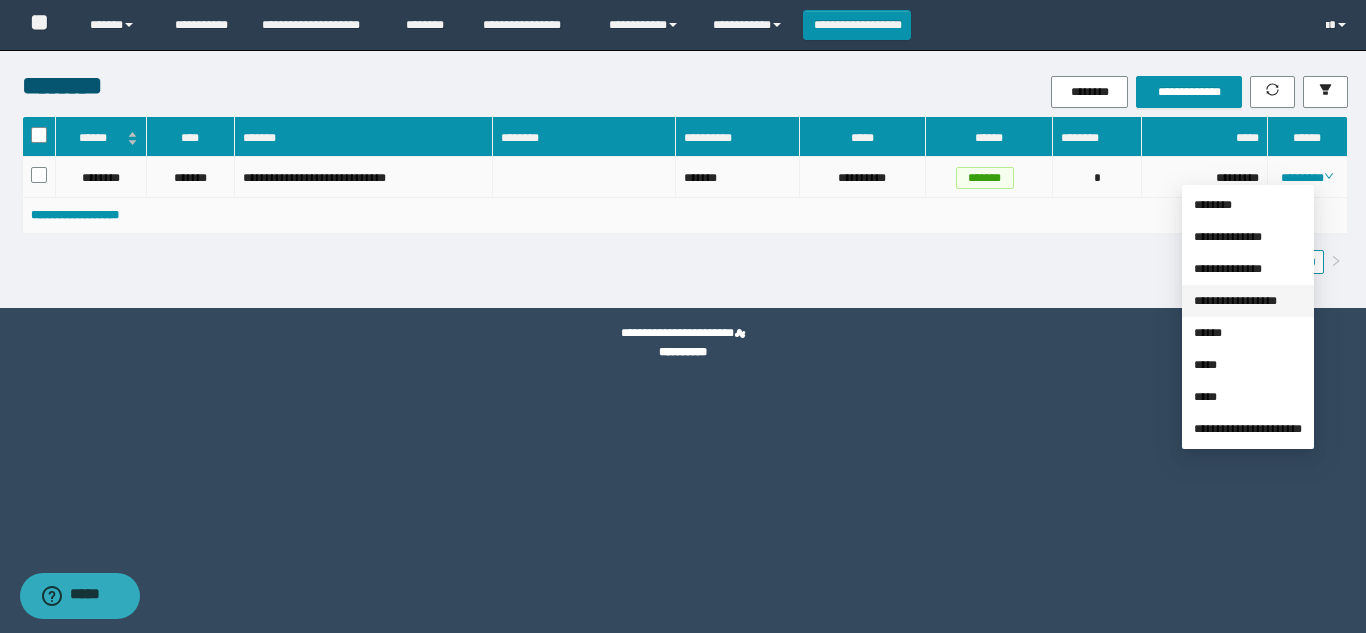 click on "**********" at bounding box center (1235, 301) 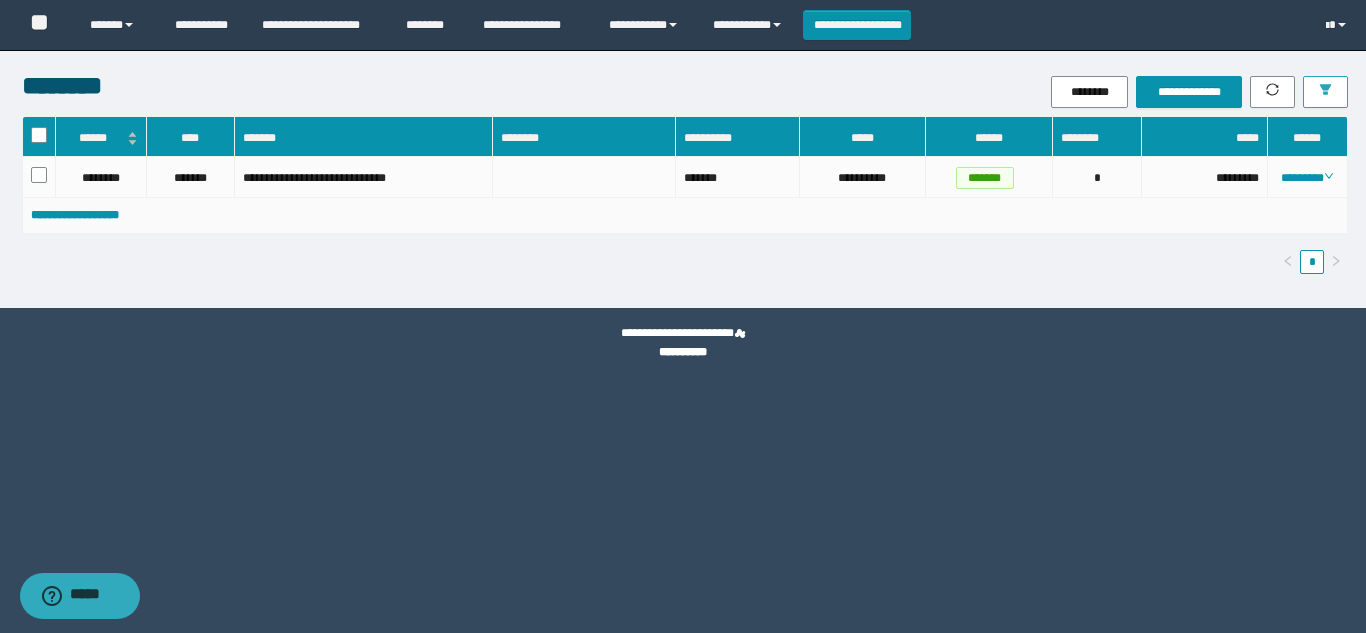 click 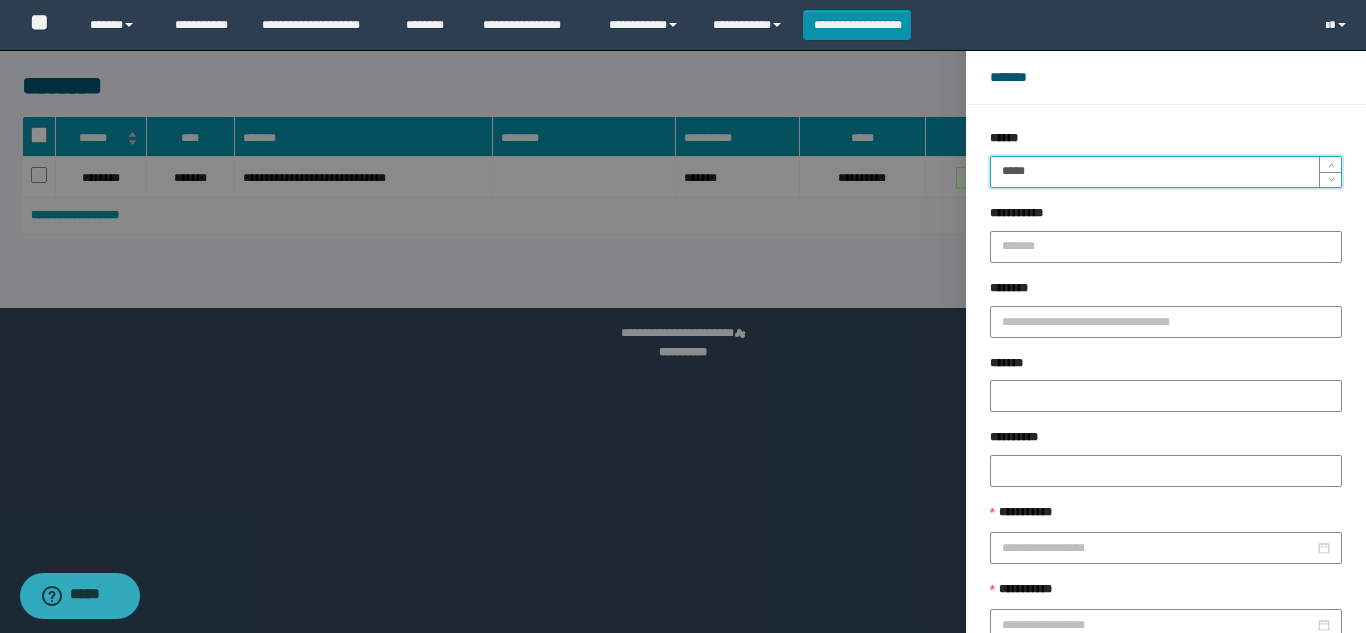 click on "*****" at bounding box center [1166, 172] 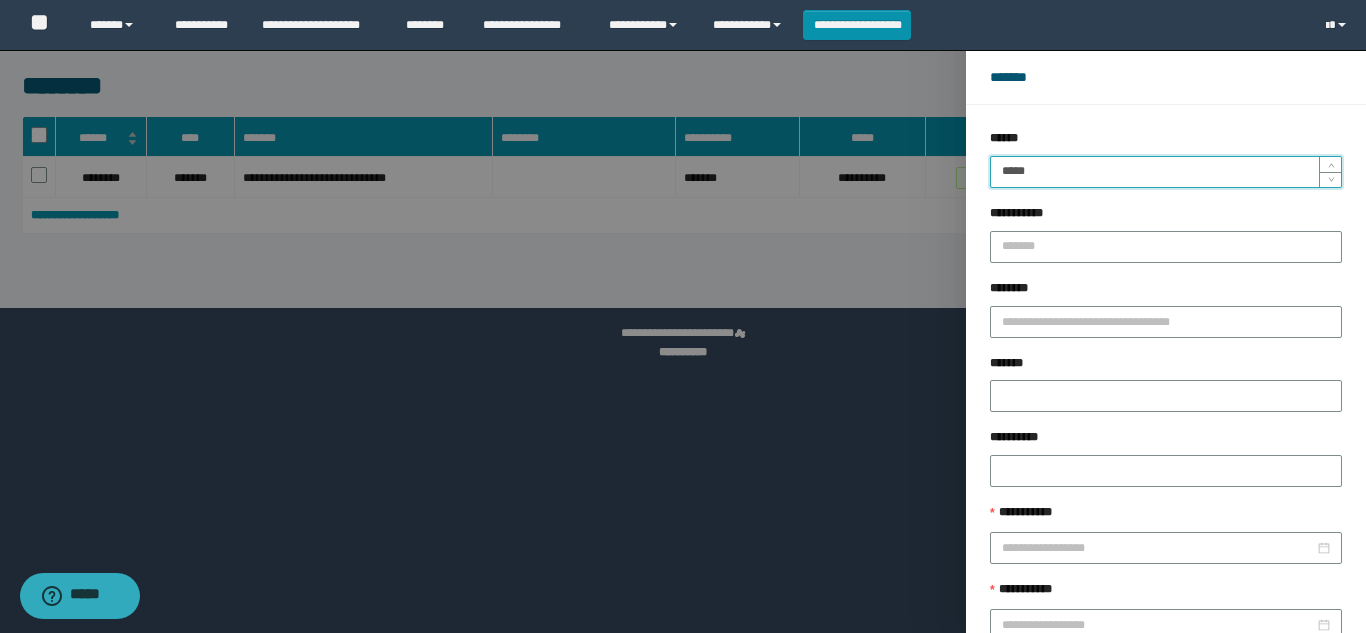 click on "******" at bounding box center (1229, 689) 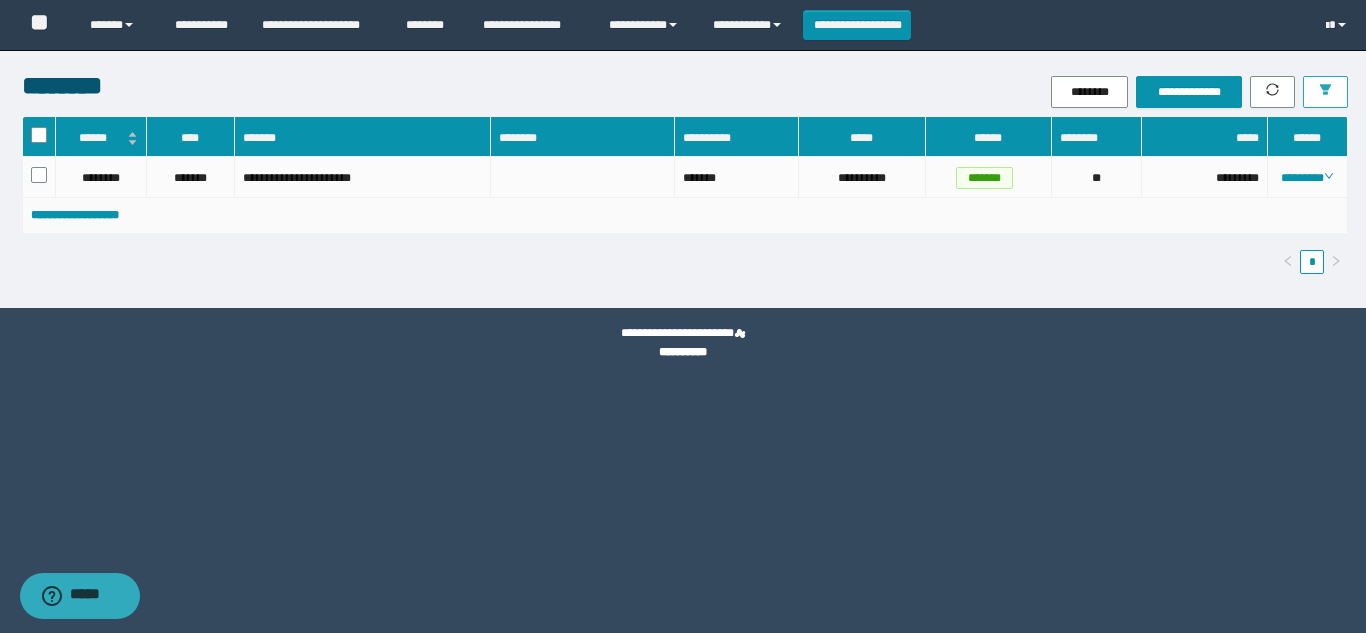 click at bounding box center [1325, 92] 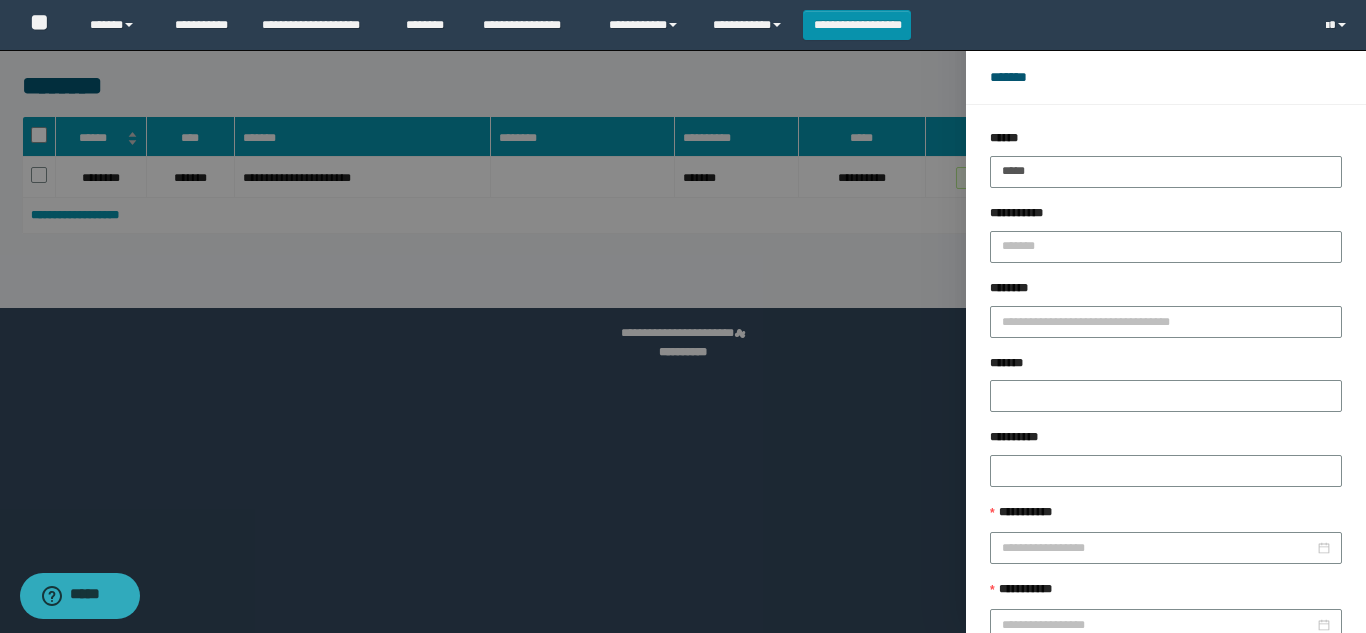 click at bounding box center [683, 316] 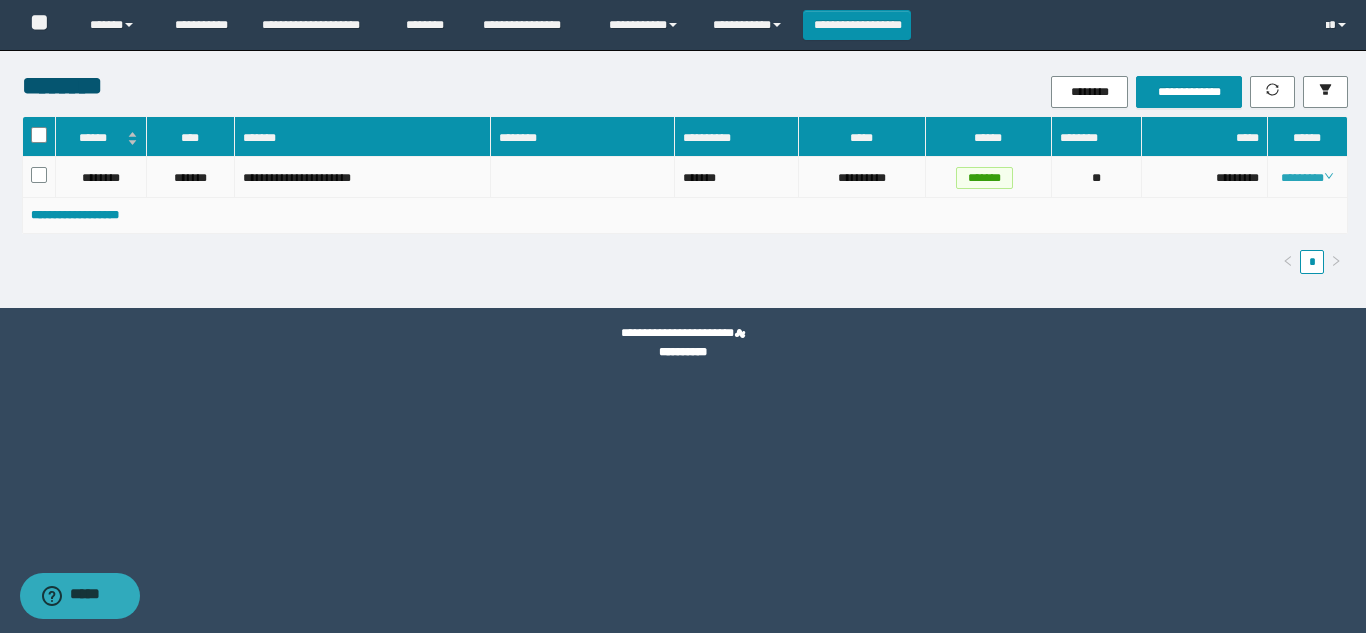 click on "********" at bounding box center [1307, 178] 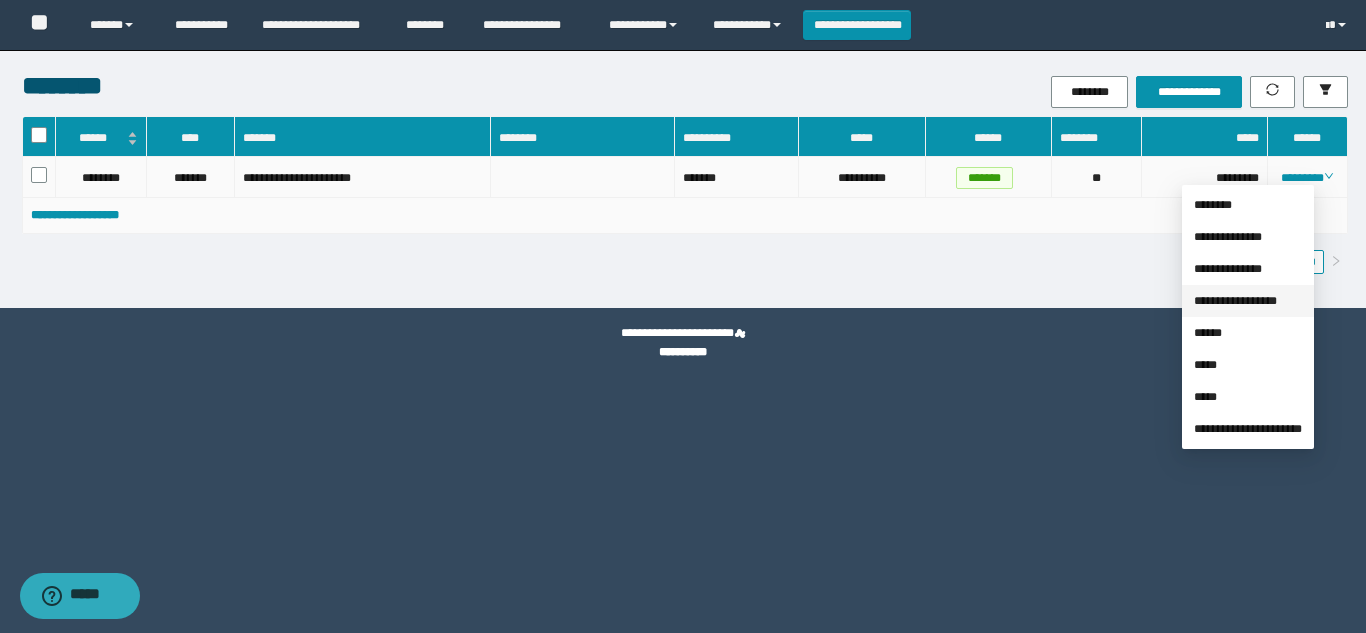 click on "**********" at bounding box center (1235, 301) 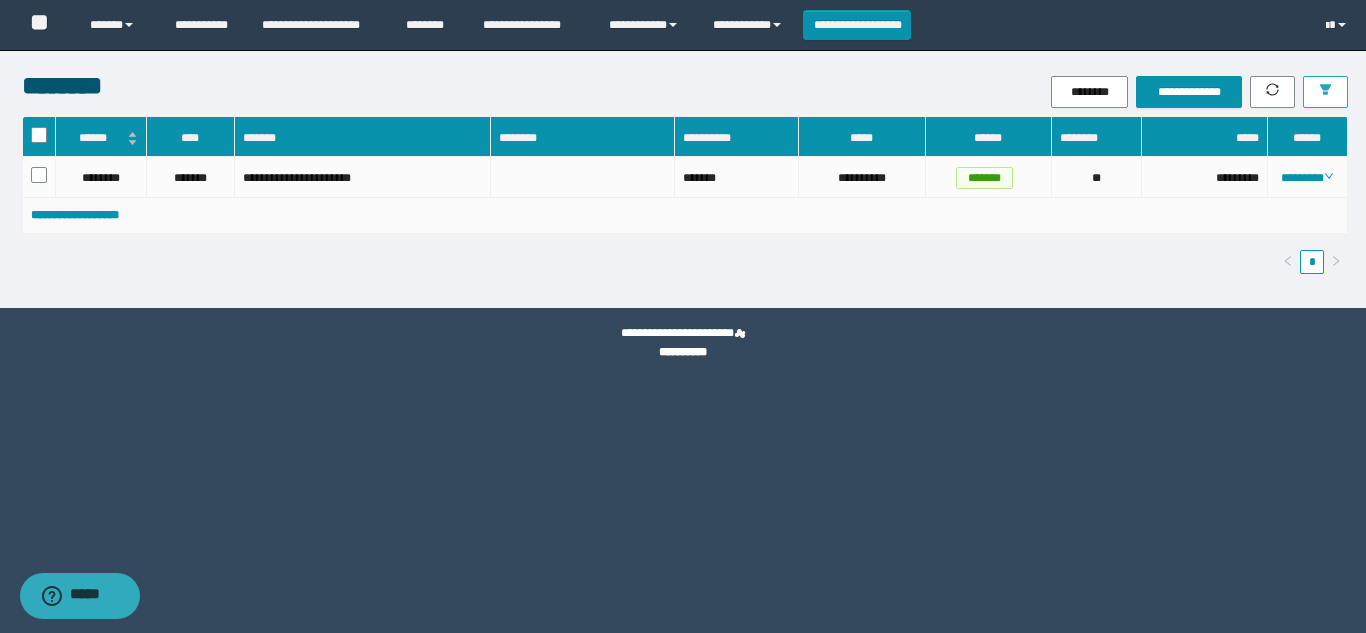 click at bounding box center (1325, 92) 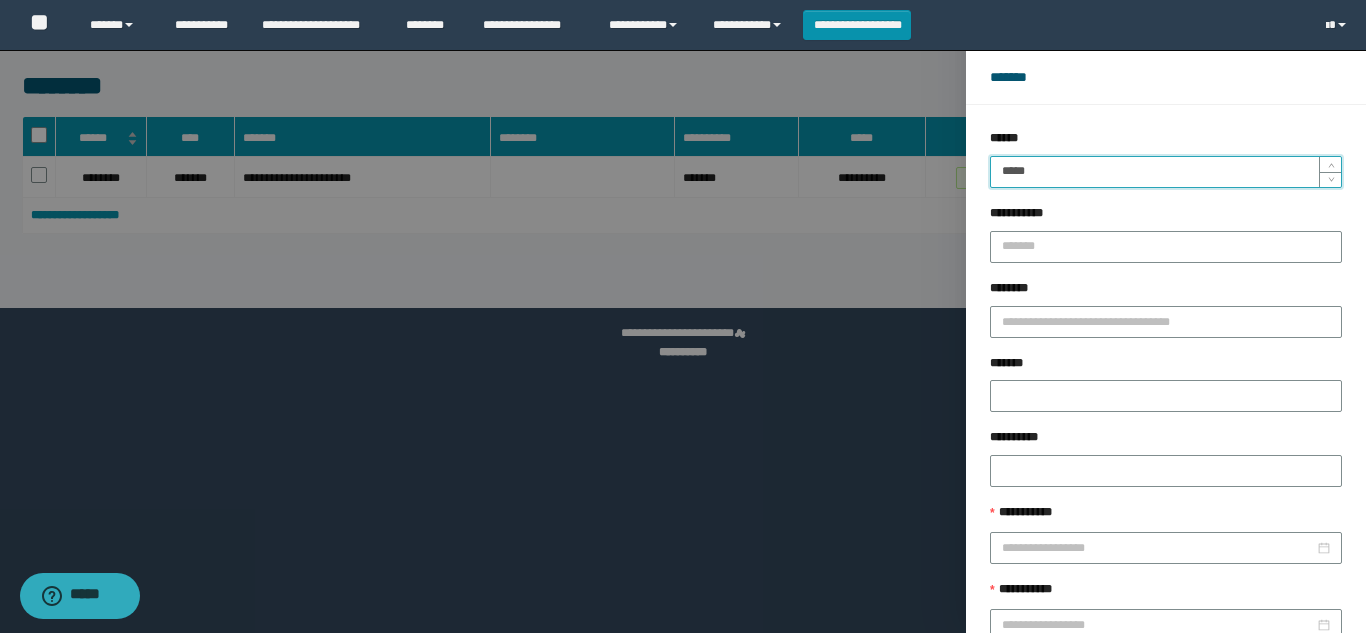 click on "*****" at bounding box center (1166, 172) 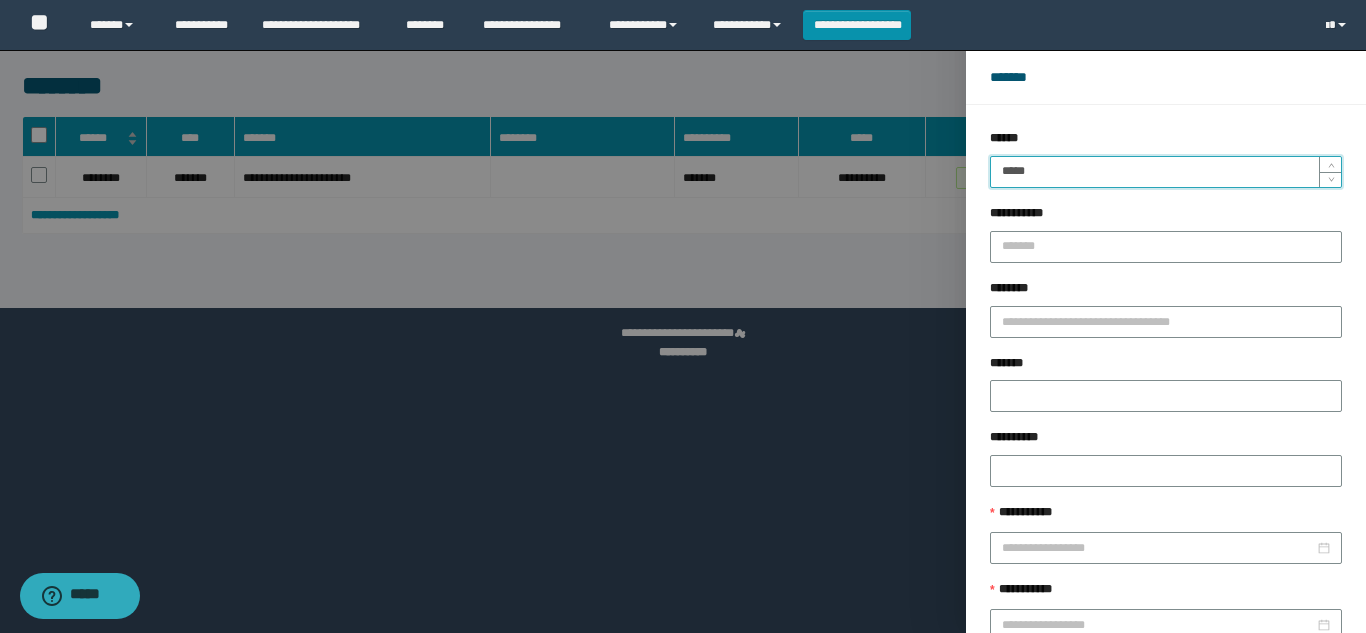 type on "*****" 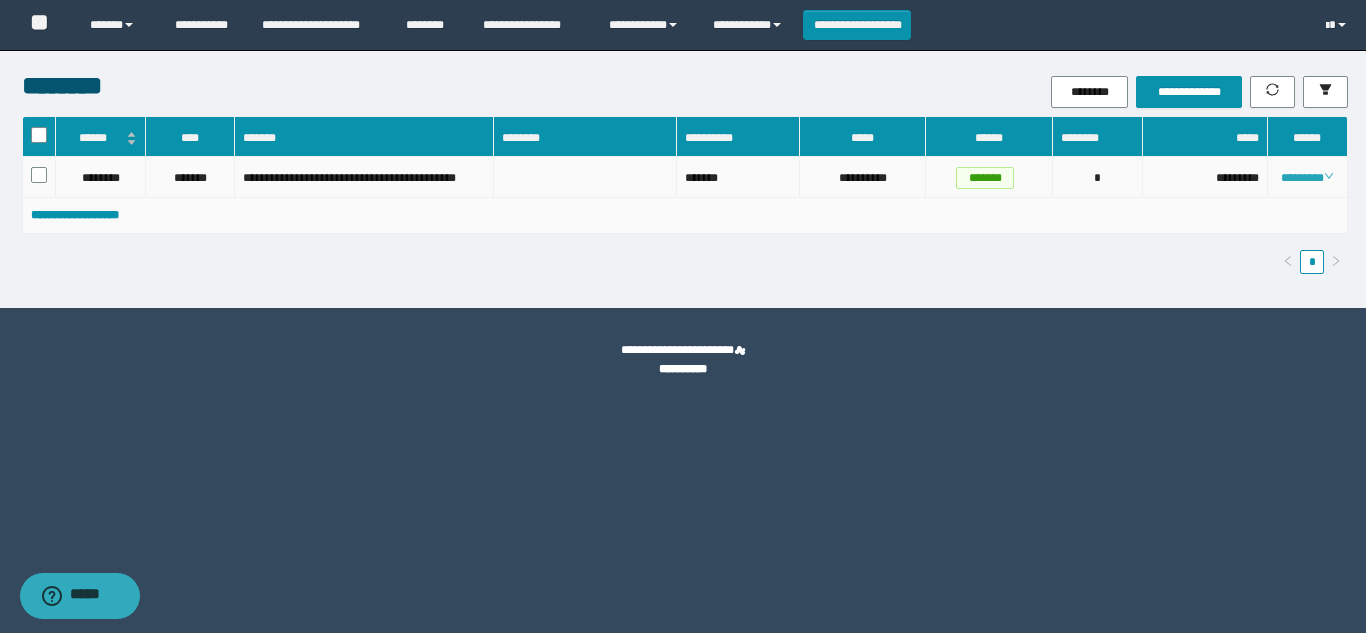 click on "********" at bounding box center [1307, 178] 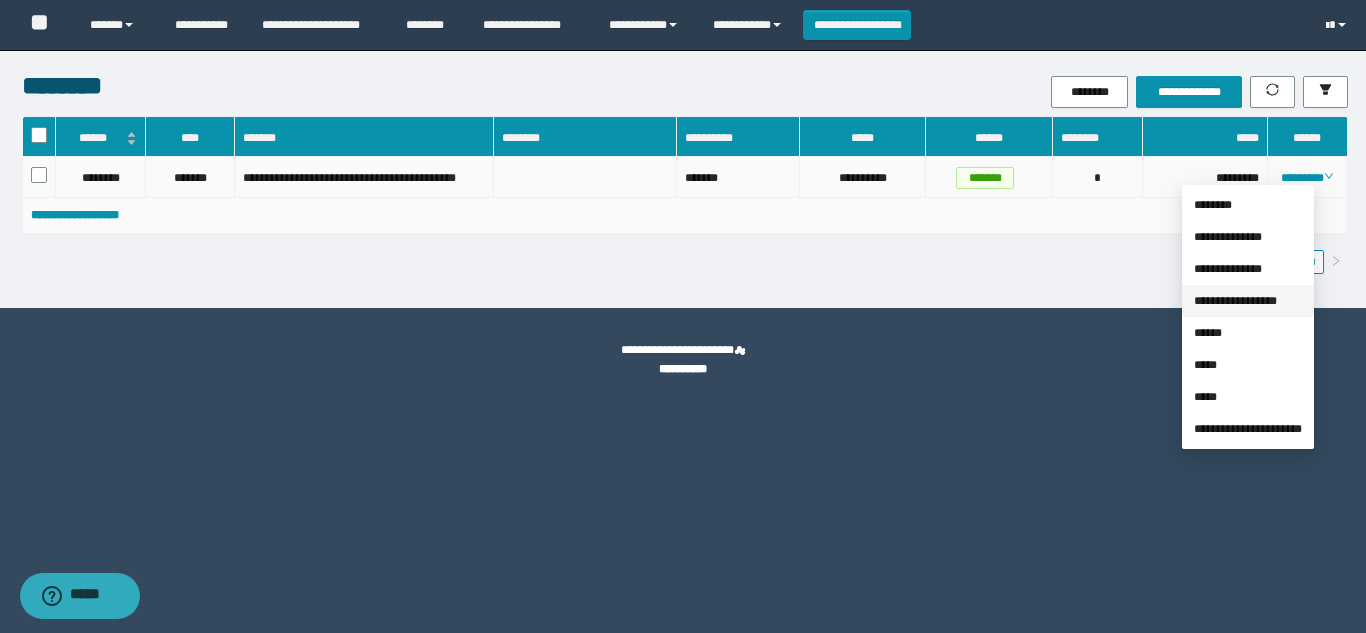 click on "**********" at bounding box center (1235, 301) 